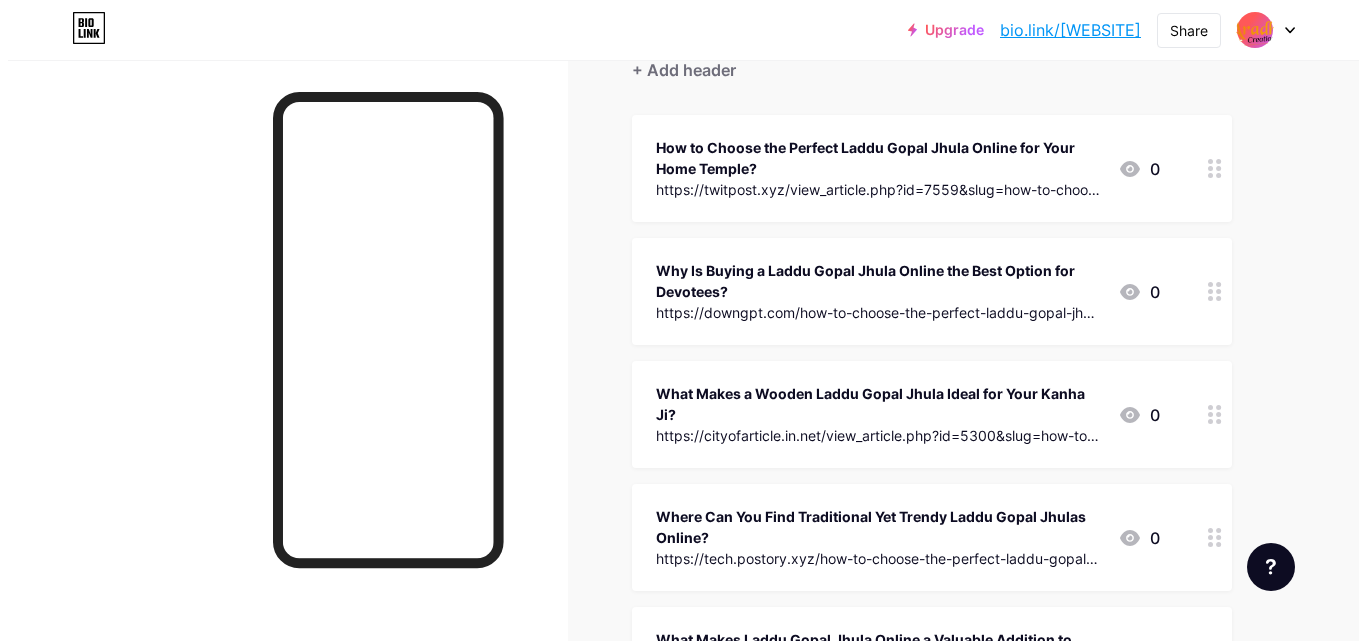 scroll, scrollTop: 0, scrollLeft: 0, axis: both 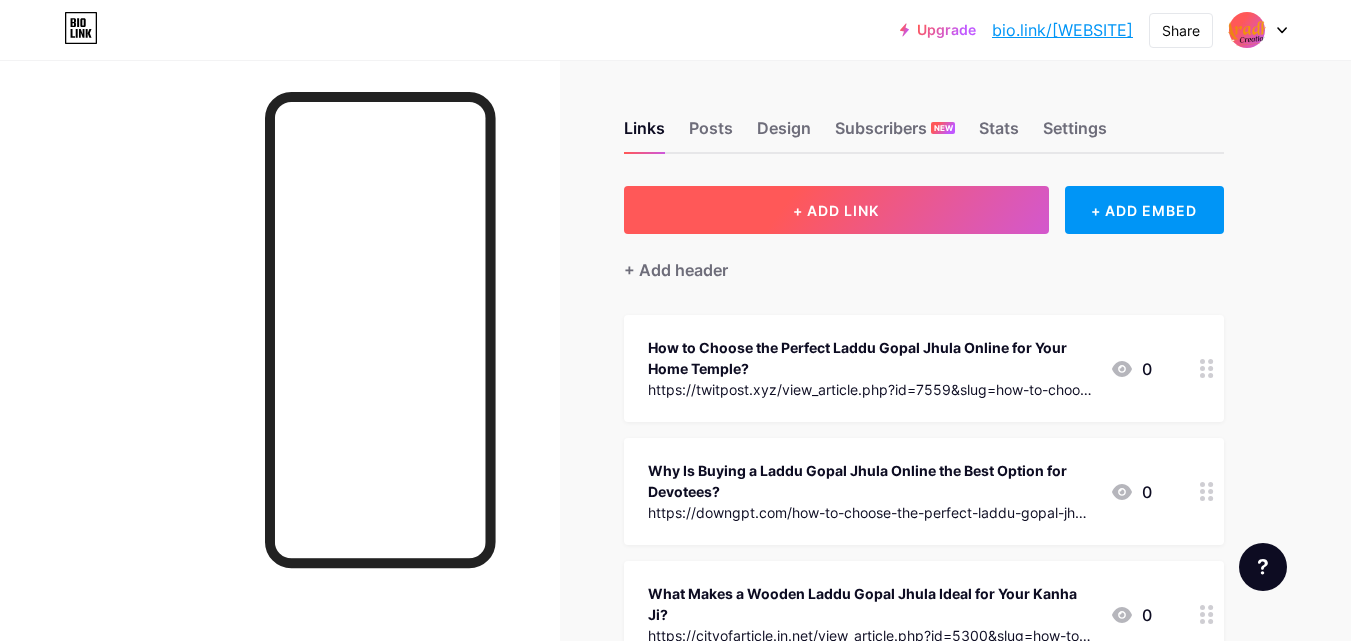 click on "+ ADD LINK" at bounding box center [836, 210] 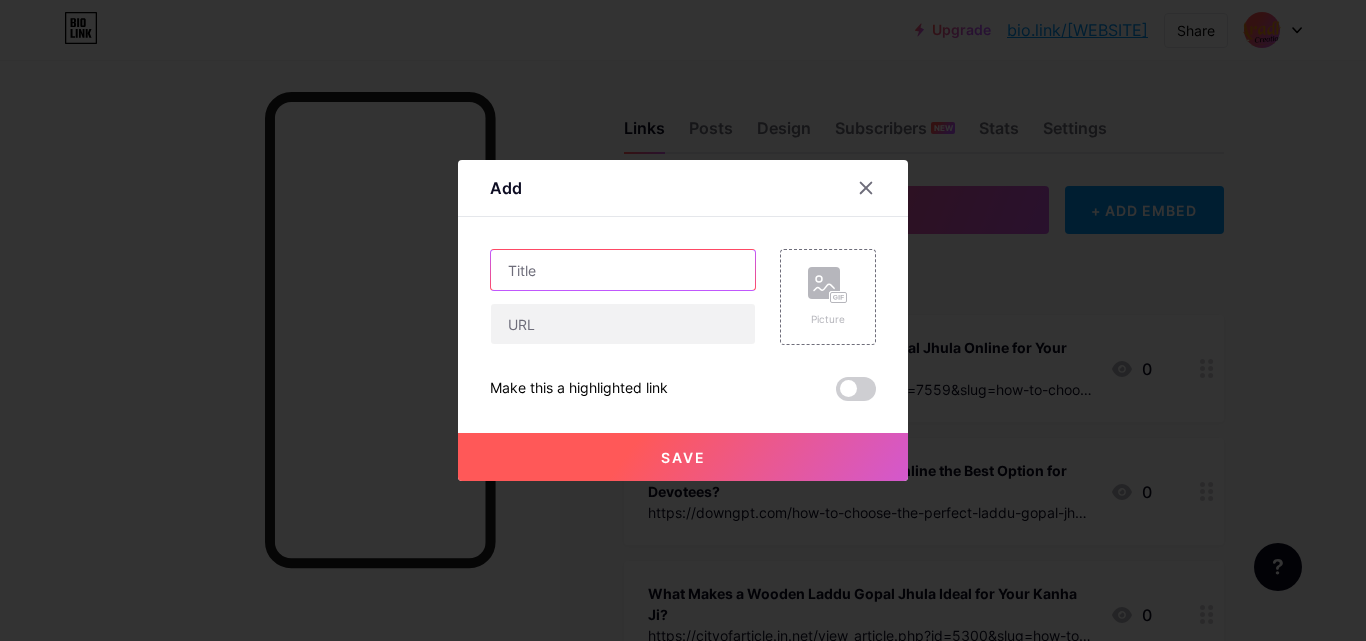 click at bounding box center (623, 270) 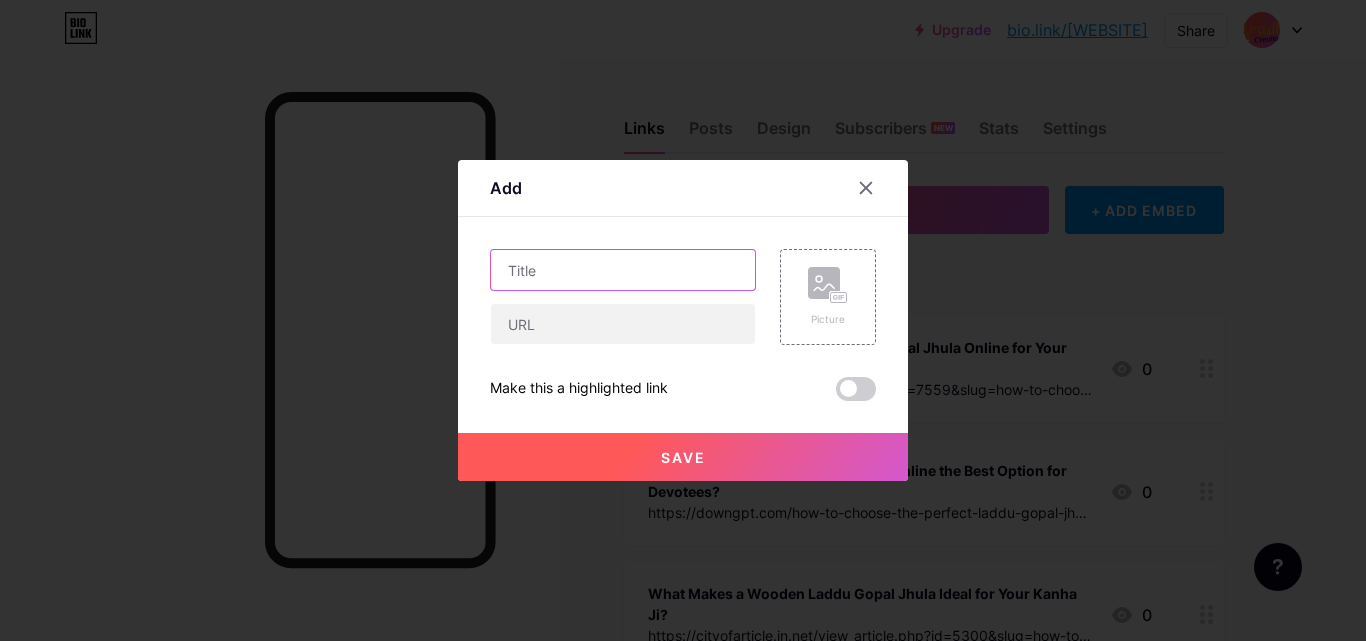 click at bounding box center (623, 270) 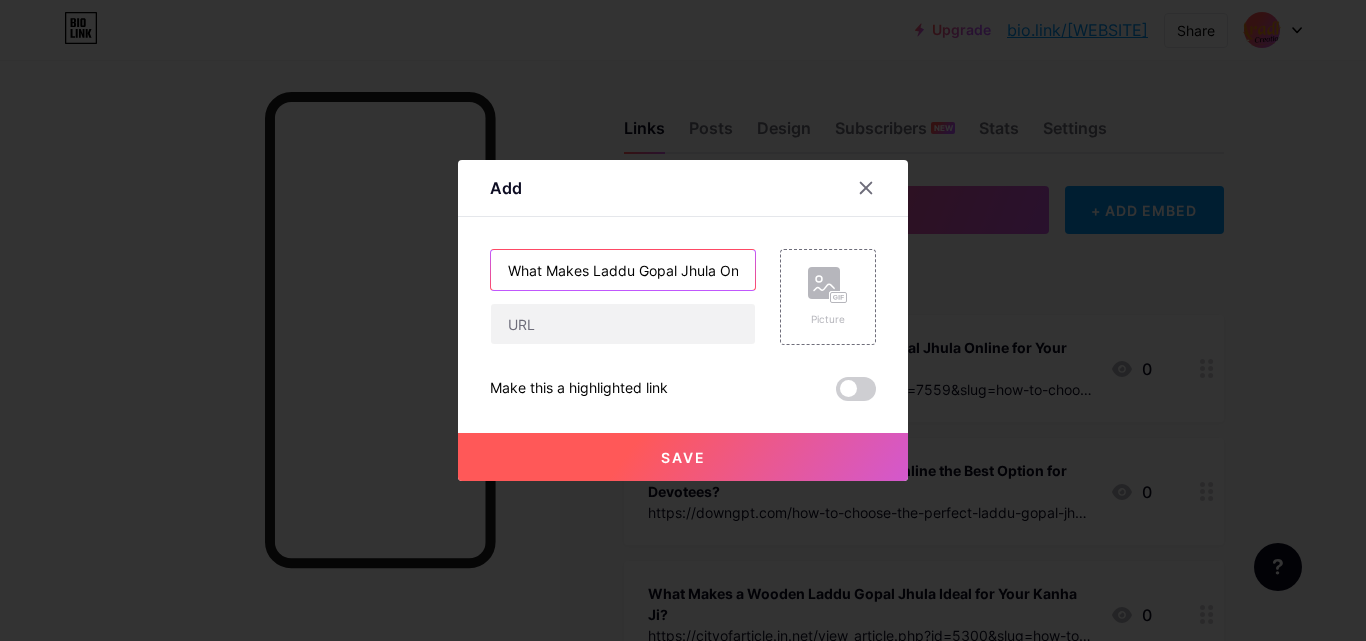 scroll, scrollTop: 0, scrollLeft: 287, axis: horizontal 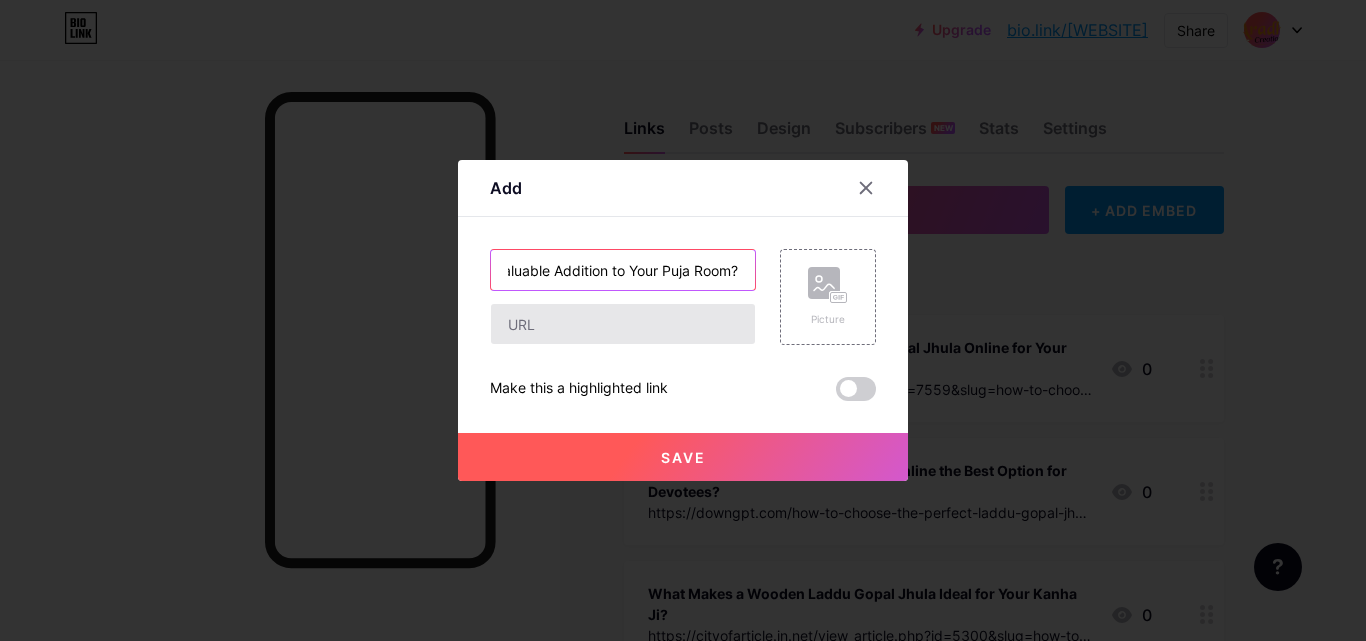 type on "What Makes Laddu Gopal Jhula Online a Valuable Addition to Your Puja Room?" 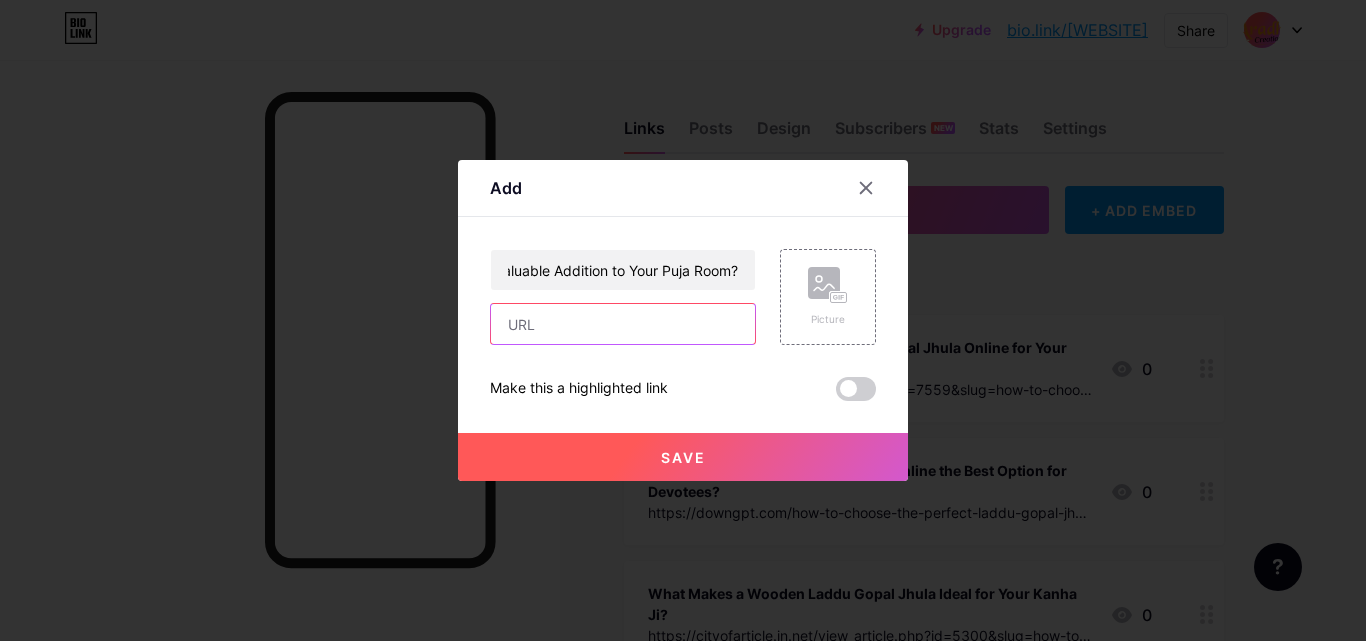 click at bounding box center (623, 324) 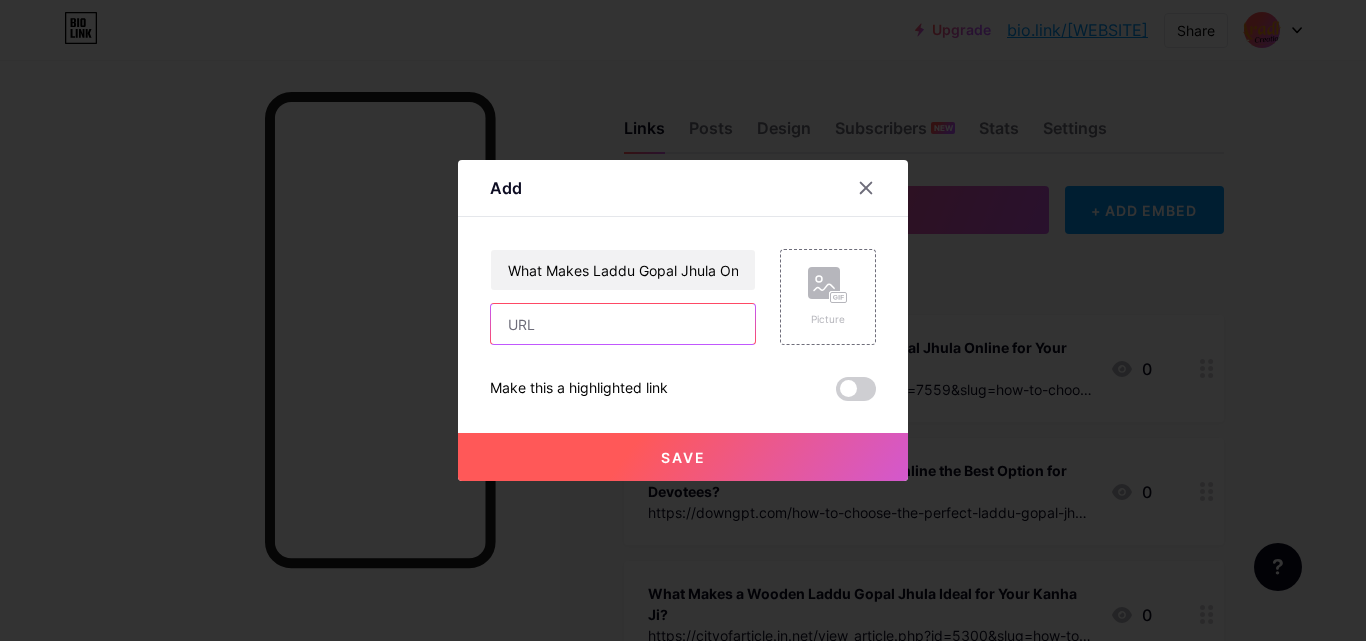 click at bounding box center [623, 324] 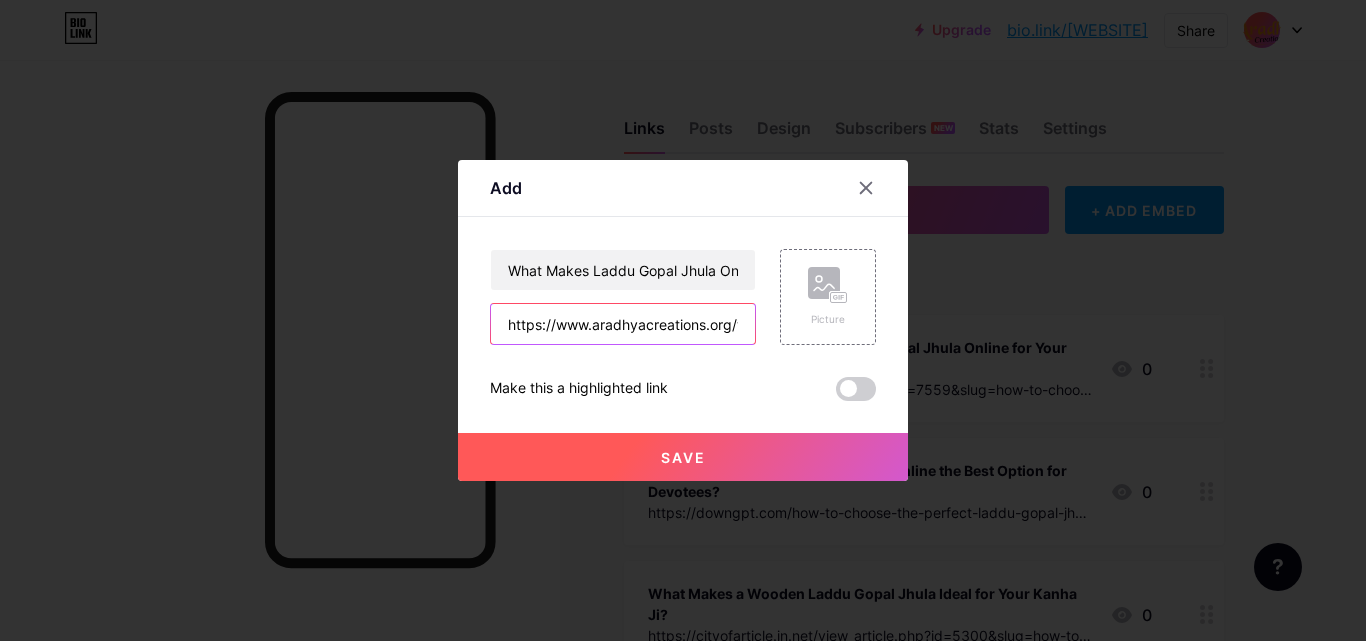 scroll, scrollTop: 0, scrollLeft: 517, axis: horizontal 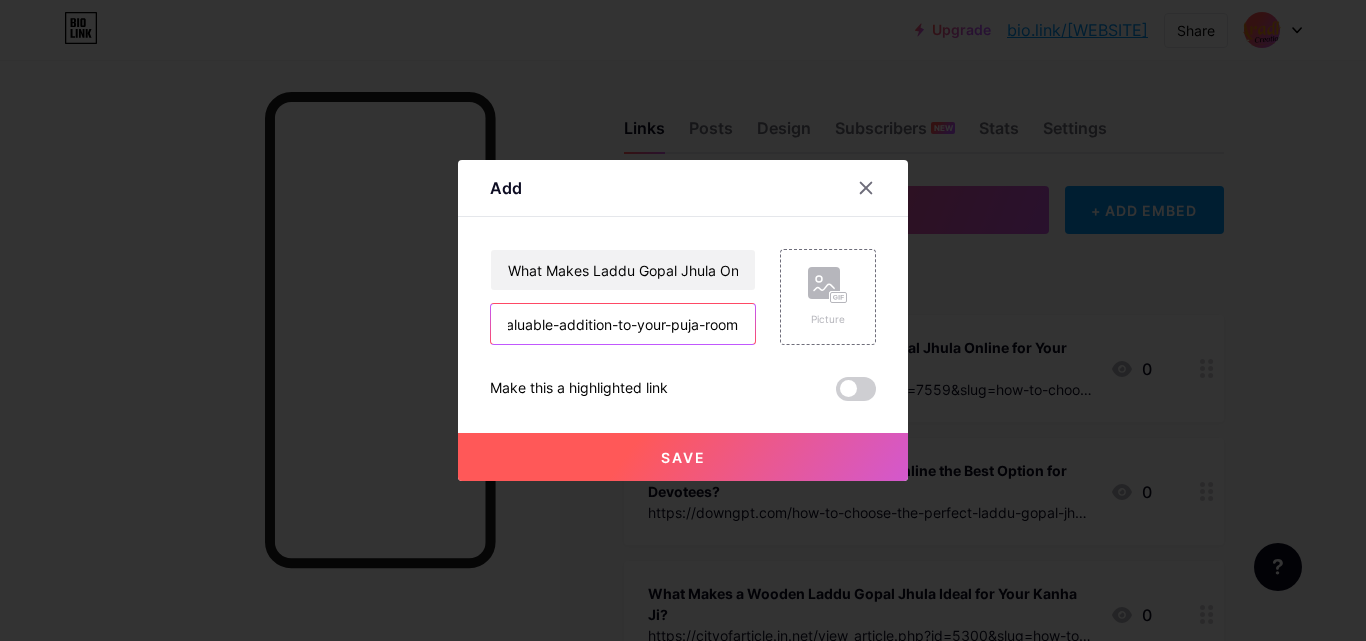 type on "https://www.aradhyacreations.org/what-makes-laddu-gopal-jhula-online-a-valuable-addition-to-your-puja-room" 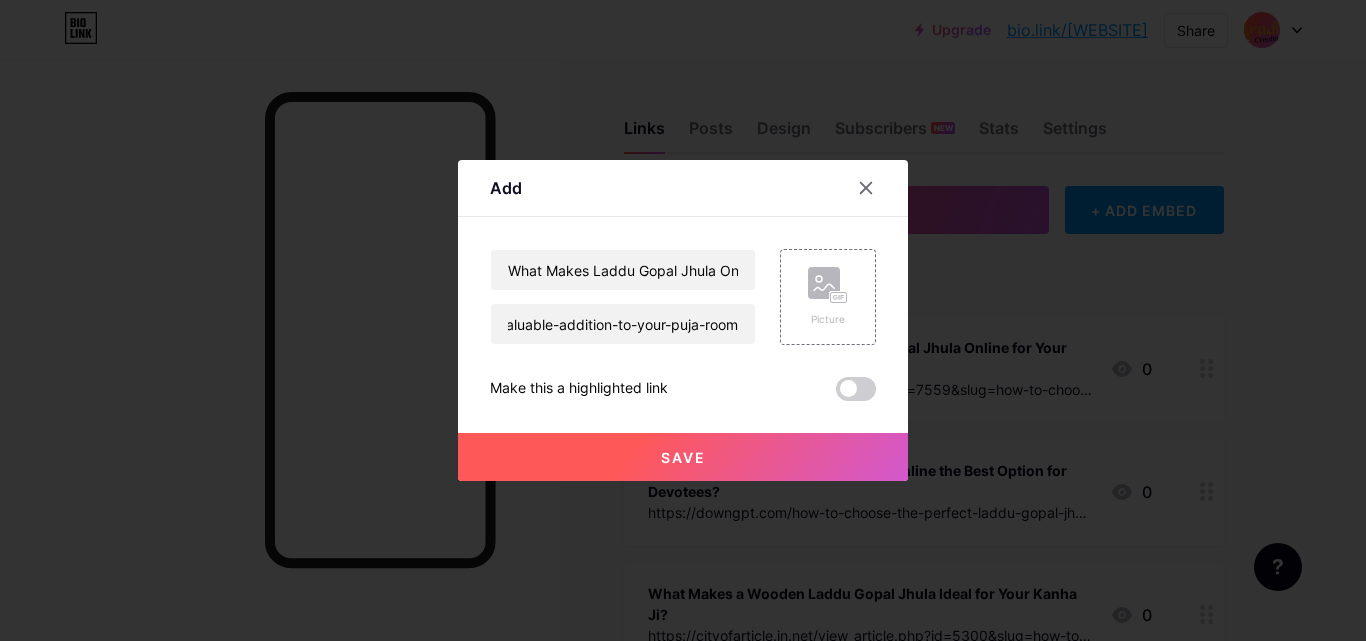 click on "Save" at bounding box center (683, 457) 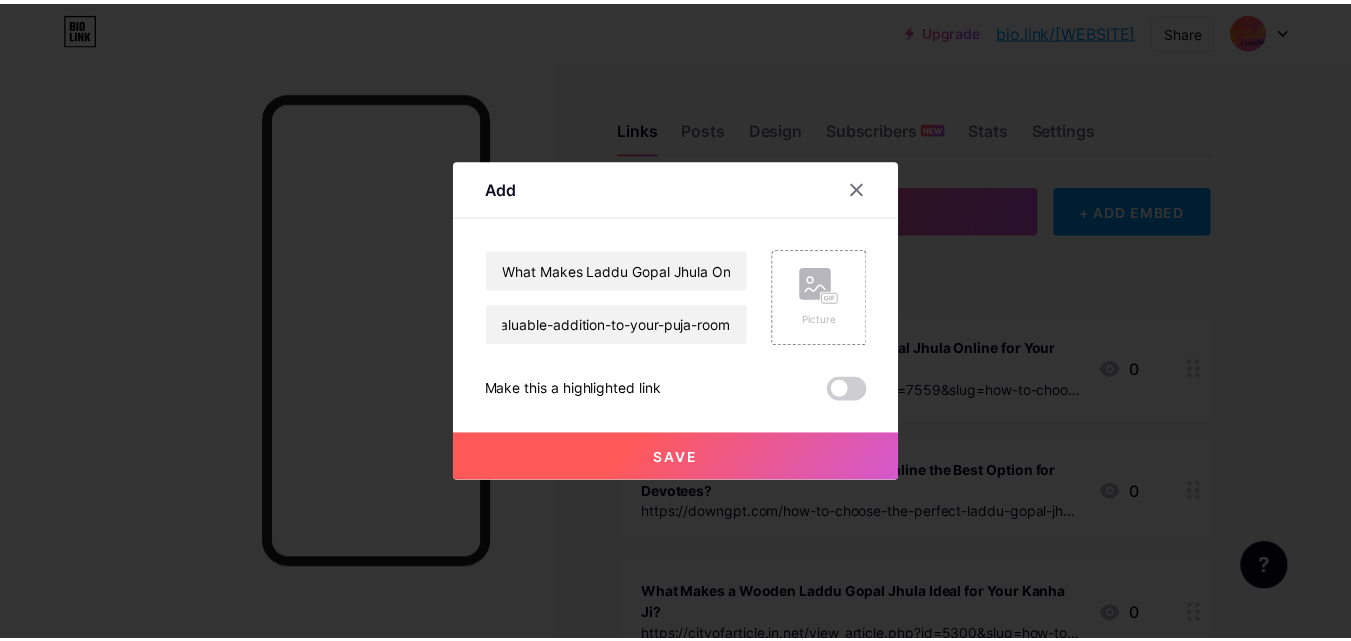 scroll, scrollTop: 0, scrollLeft: 0, axis: both 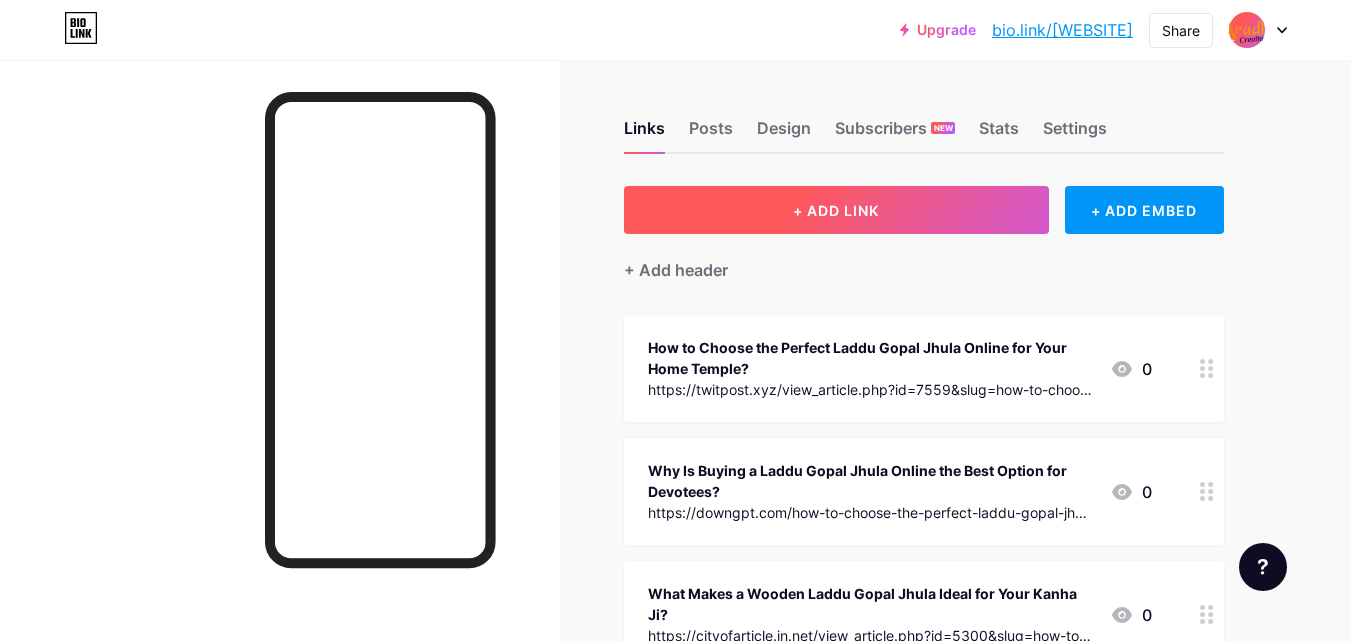 click on "+ ADD LINK" at bounding box center (836, 210) 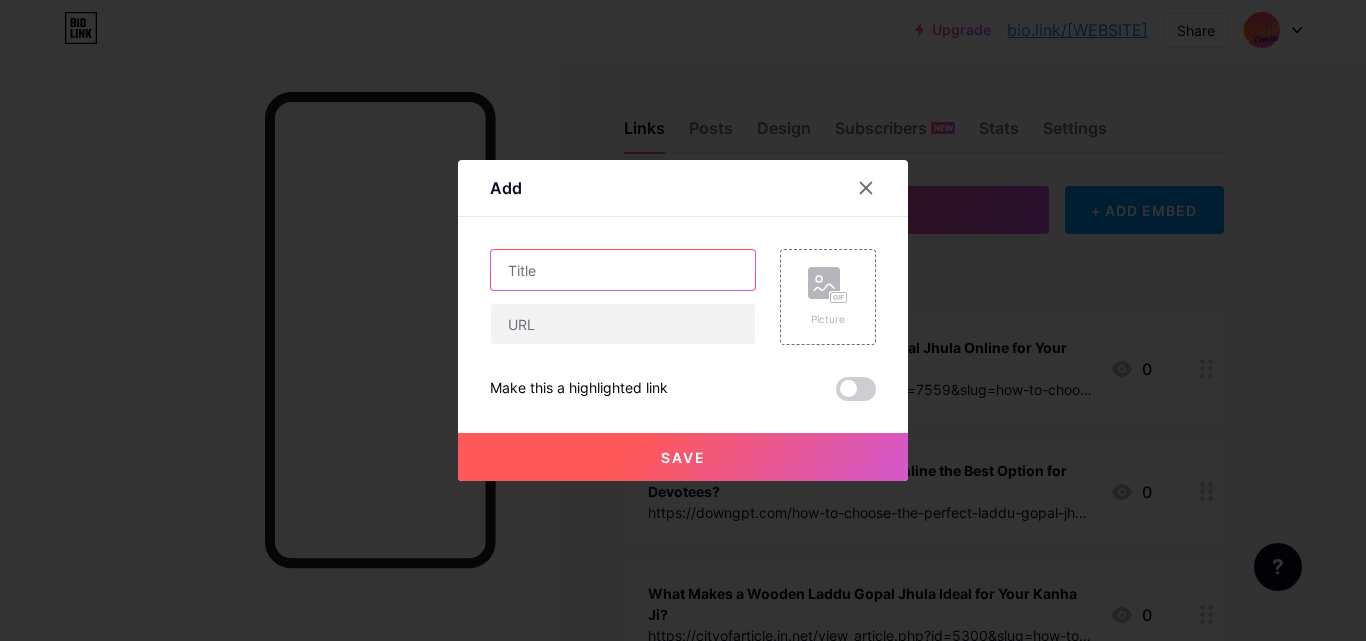 click at bounding box center [623, 270] 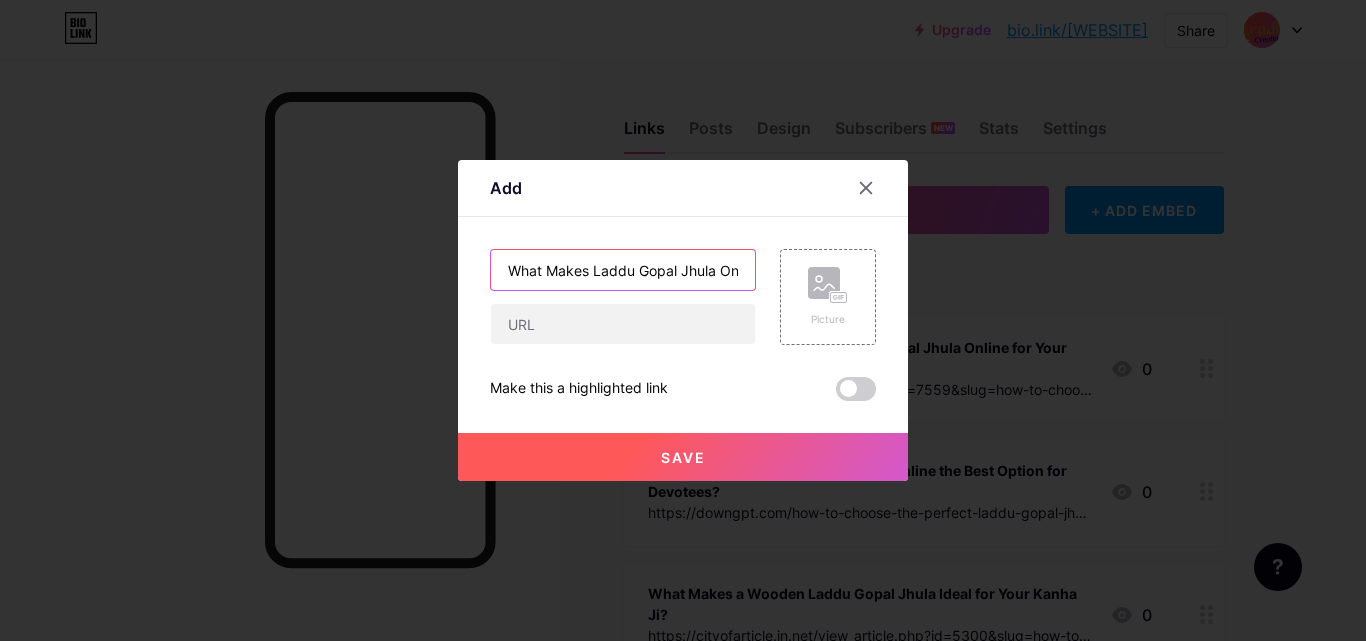 scroll, scrollTop: 0, scrollLeft: 287, axis: horizontal 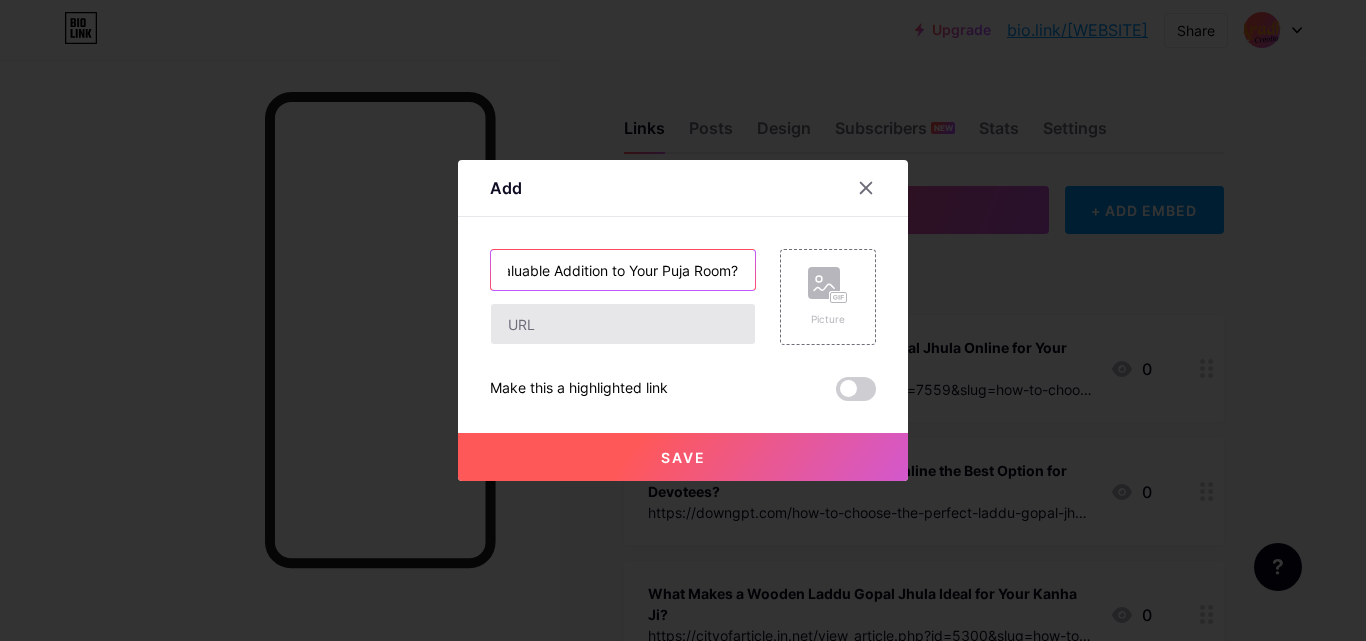 type on "What Makes Laddu Gopal Jhula Online a Valuable Addition to Your Puja Room?" 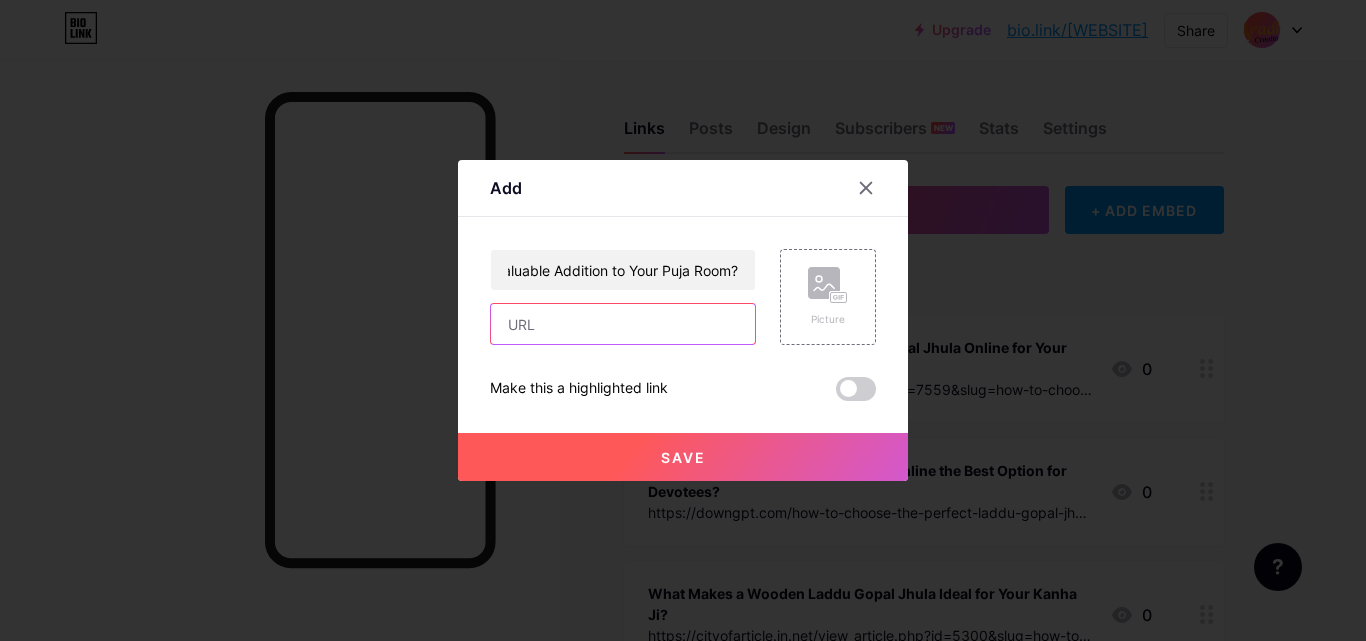 click at bounding box center [623, 324] 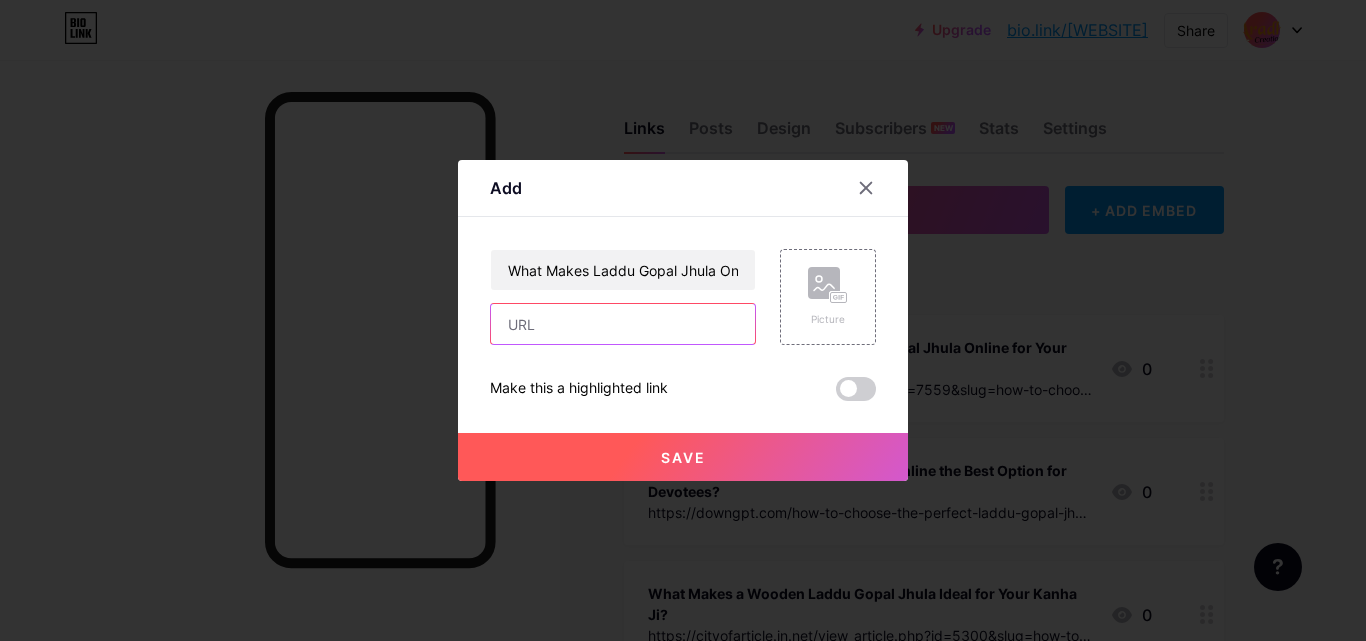 click at bounding box center [623, 324] 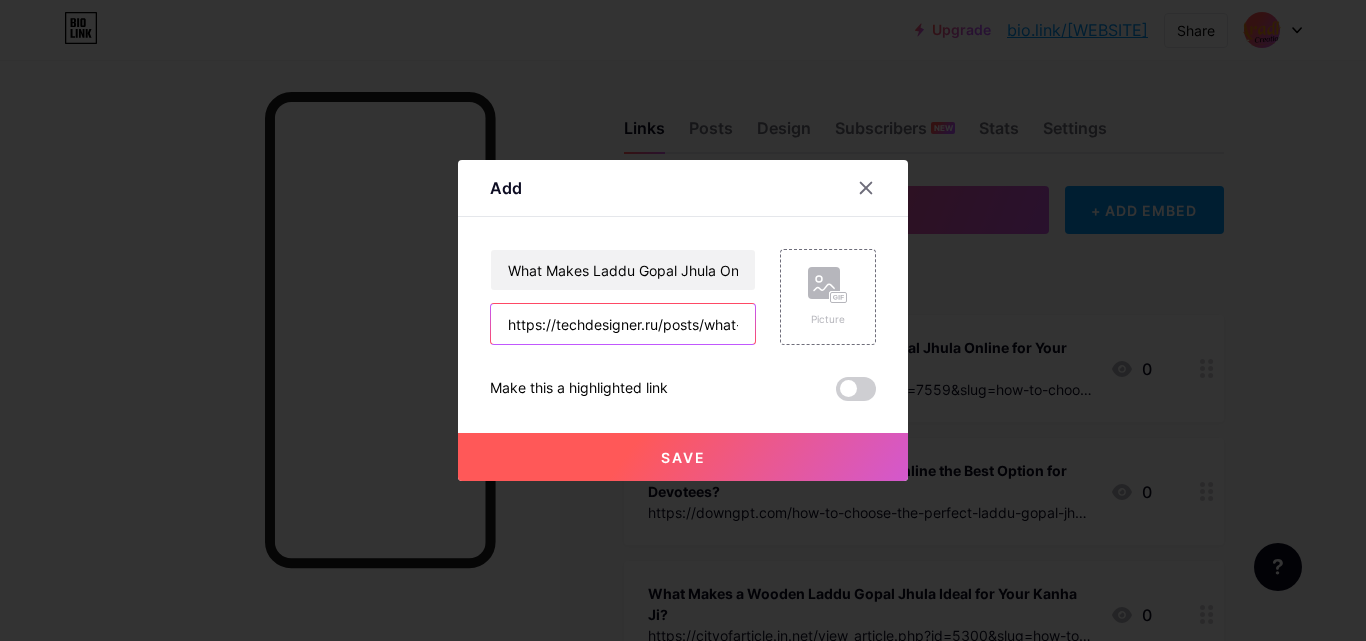 scroll, scrollTop: 0, scrollLeft: 484, axis: horizontal 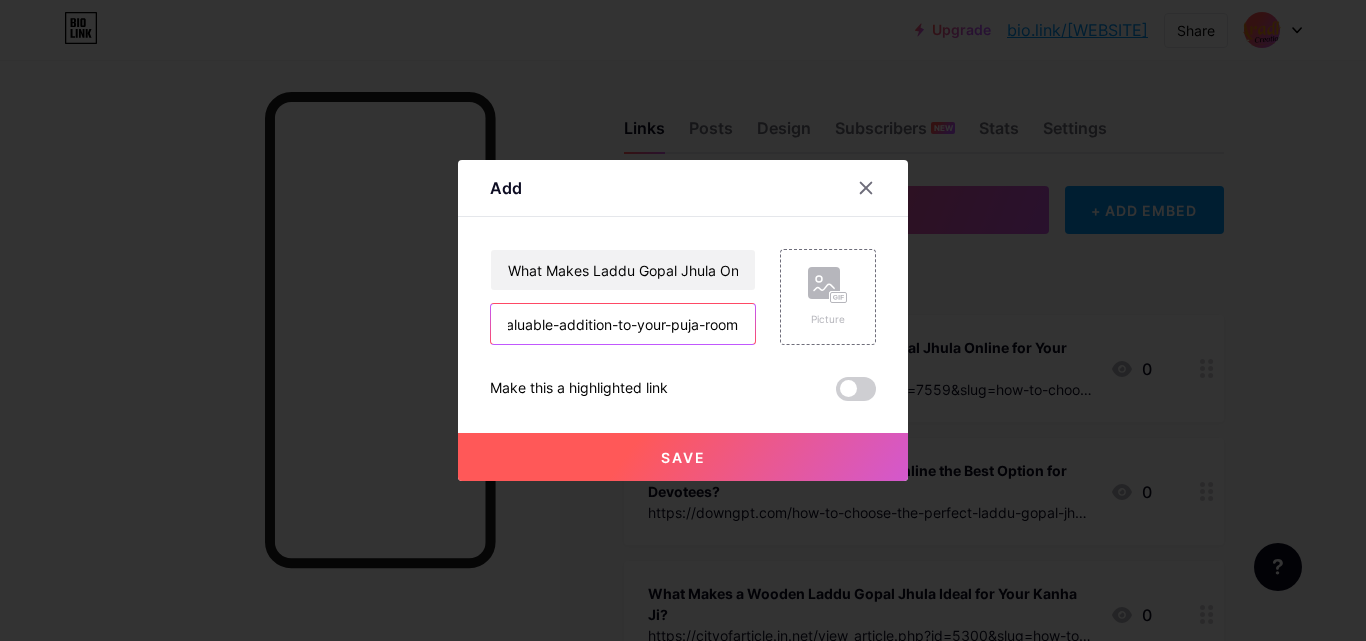 type on "https://techdesigner.ru/posts/what-makes-laddu-gopal-jhula-online-a-valuable-addition-to-your-puja-room" 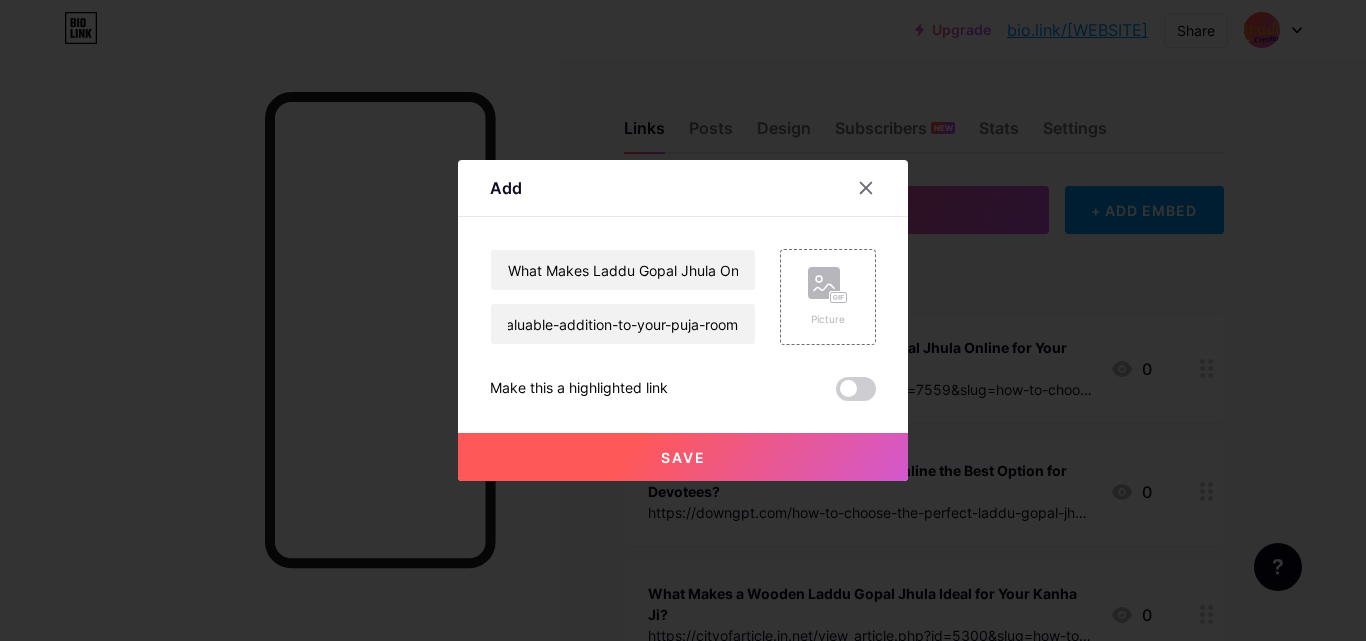 click on "Save" at bounding box center [683, 457] 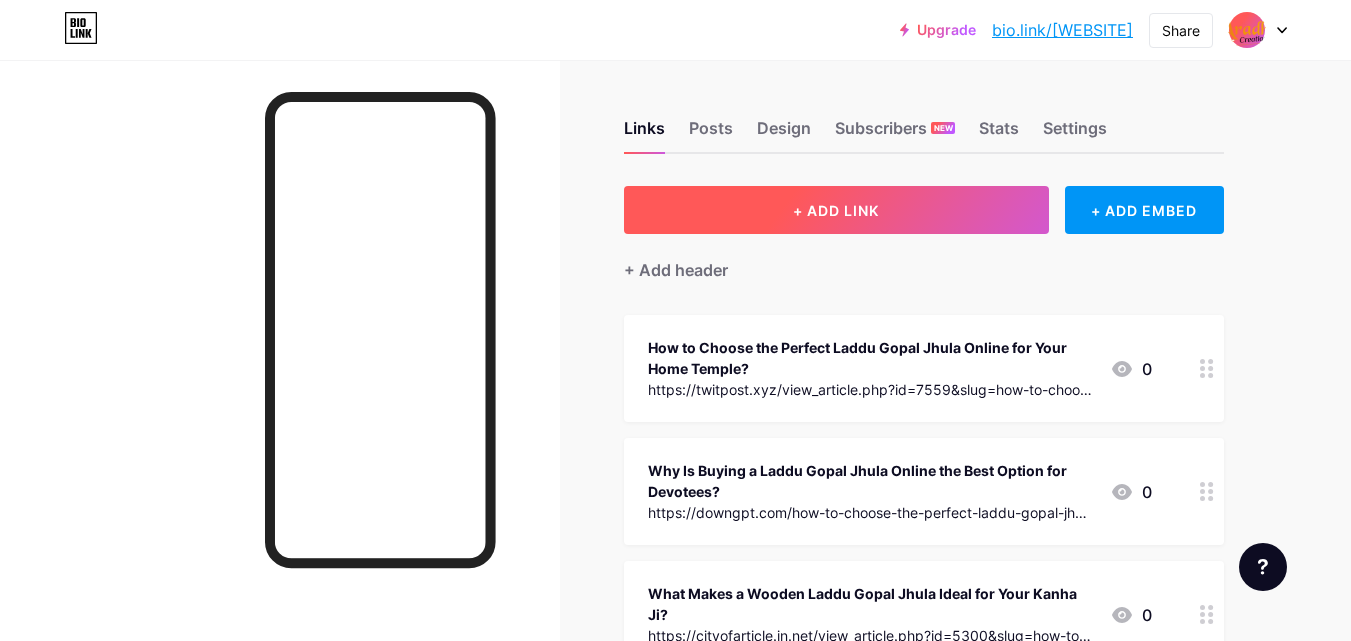 click on "+ ADD LINK" at bounding box center [836, 210] 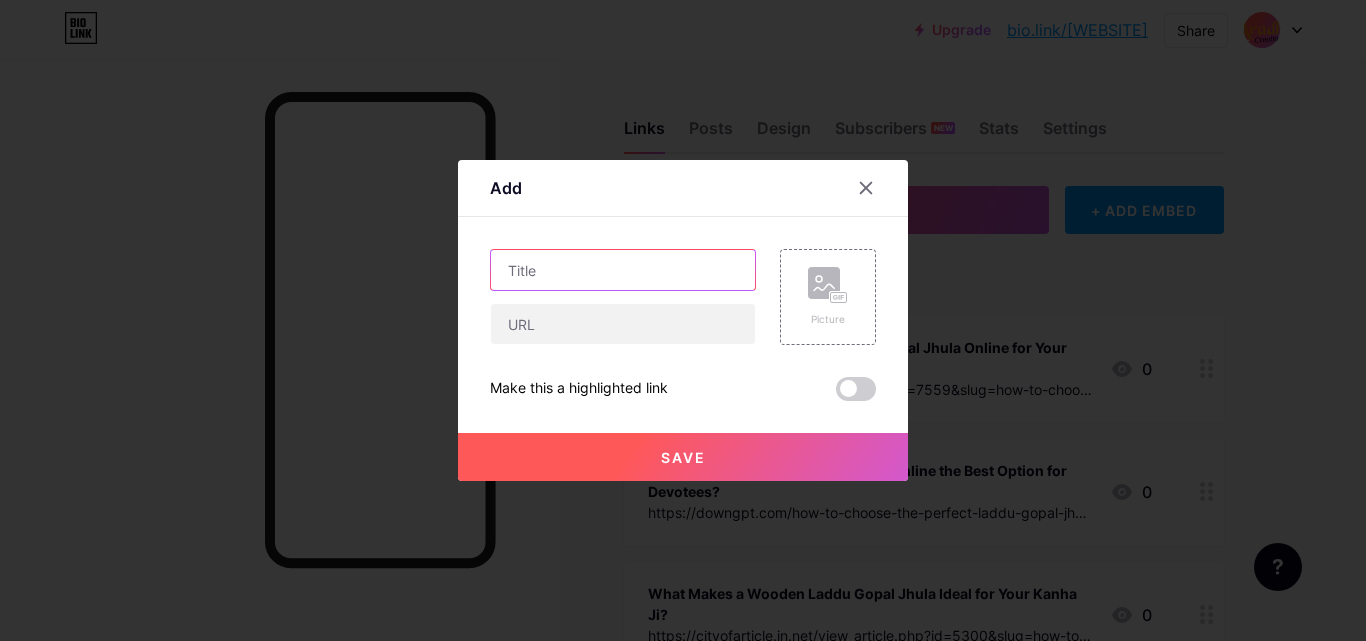click at bounding box center (623, 270) 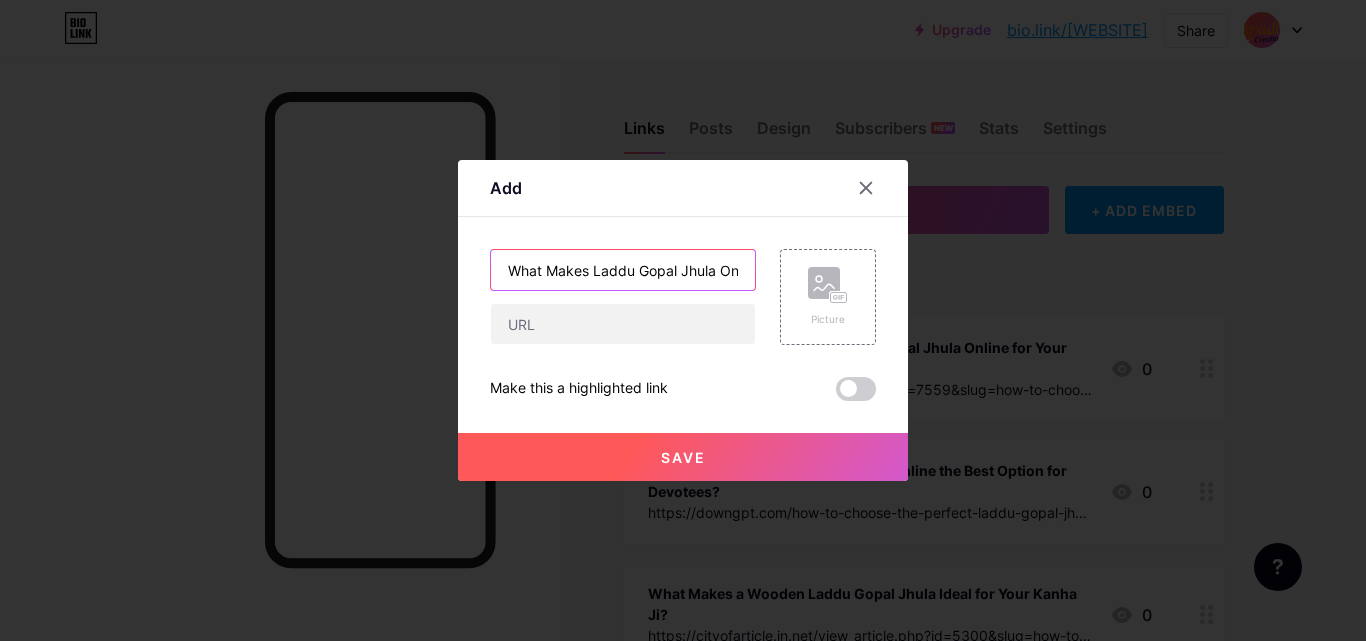 scroll, scrollTop: 0, scrollLeft: 287, axis: horizontal 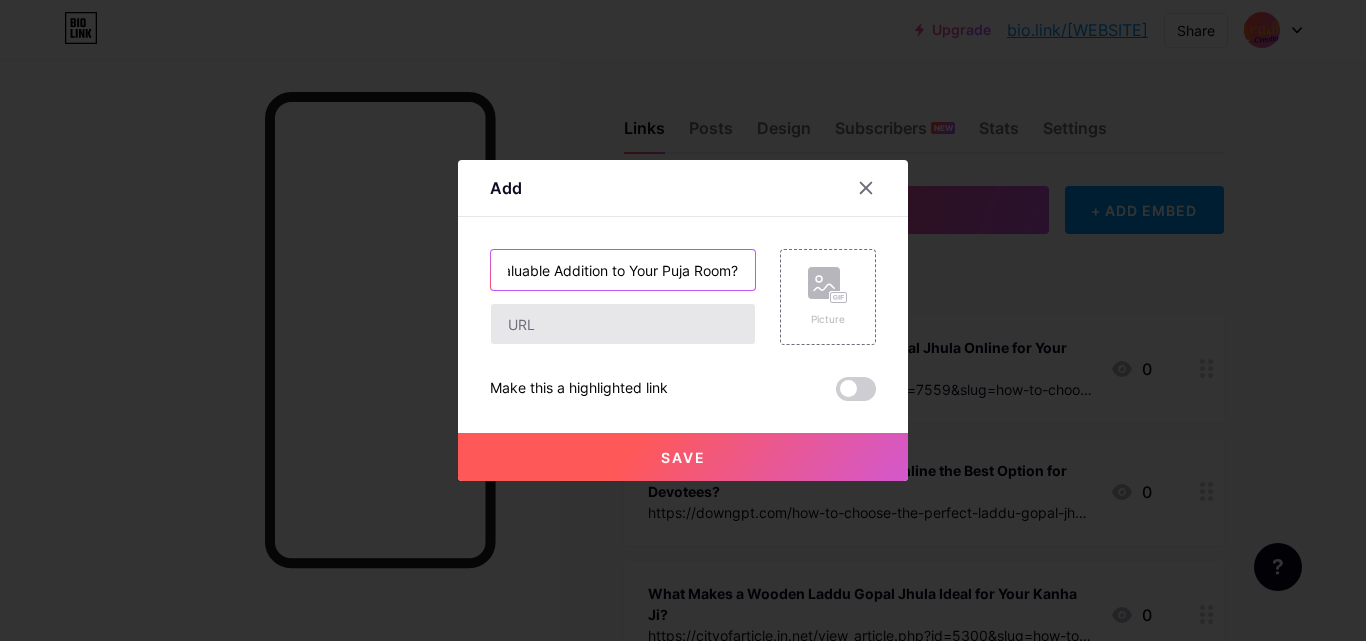 type on "What Makes Laddu Gopal Jhula Online a Valuable Addition to Your Puja Room?" 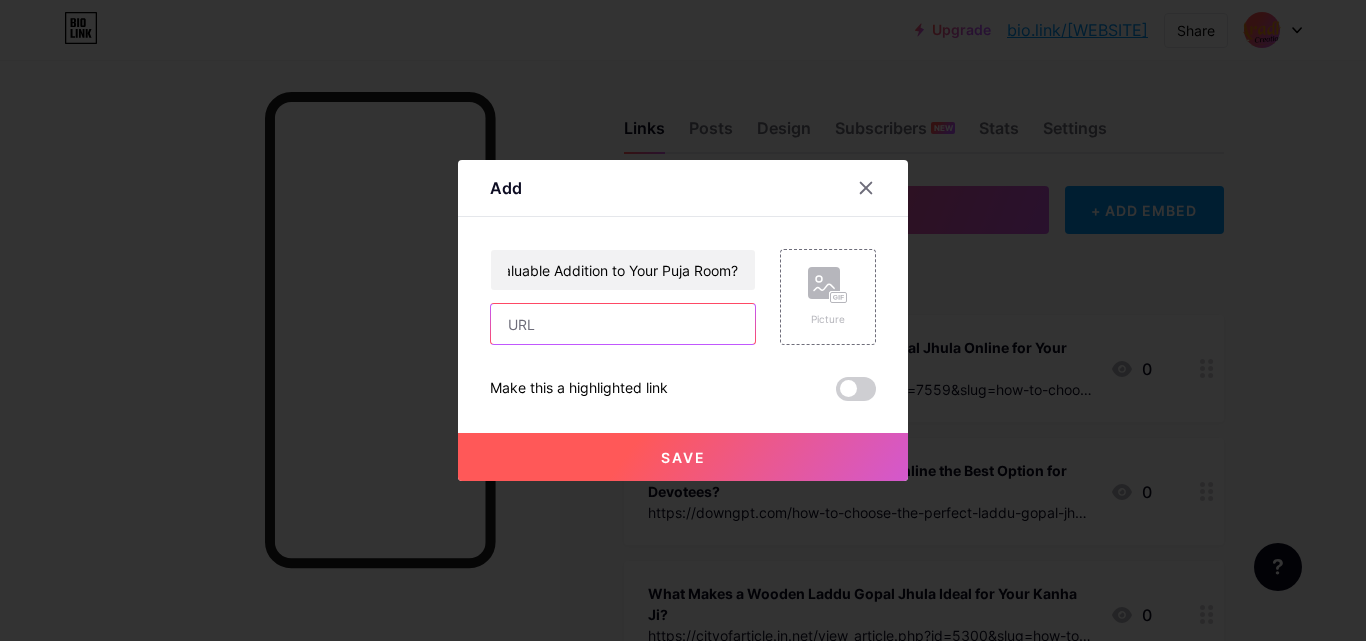 scroll, scrollTop: 0, scrollLeft: 0, axis: both 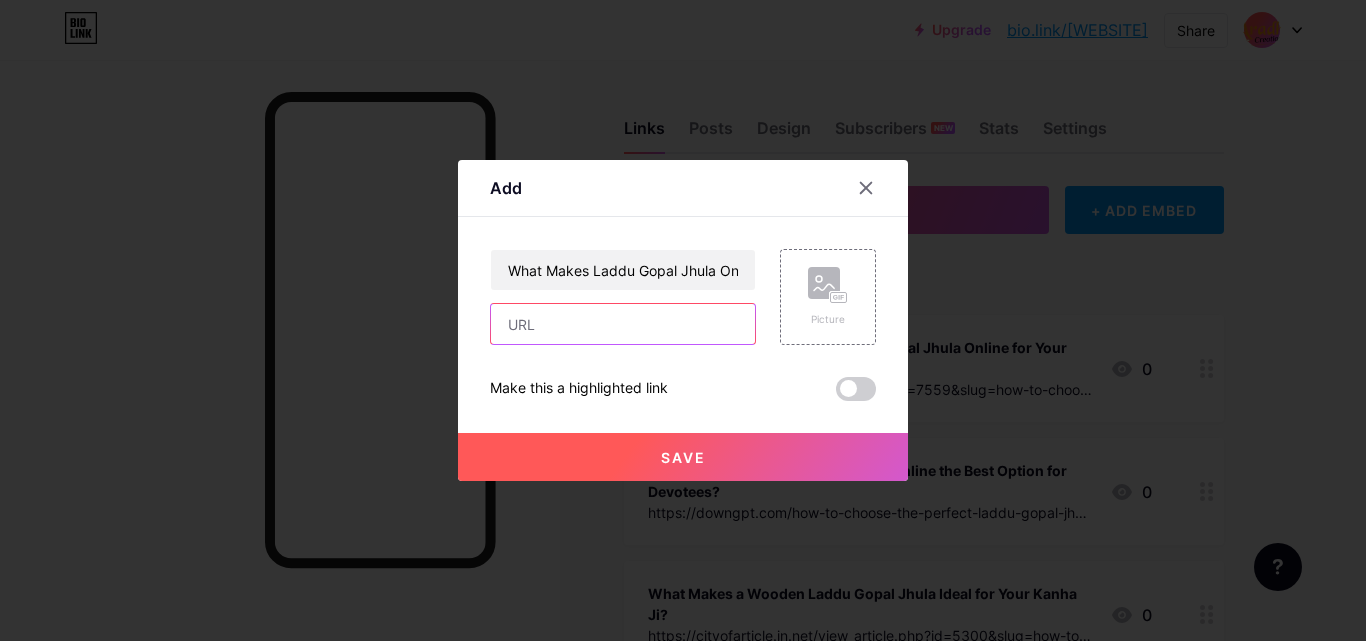 click at bounding box center [623, 324] 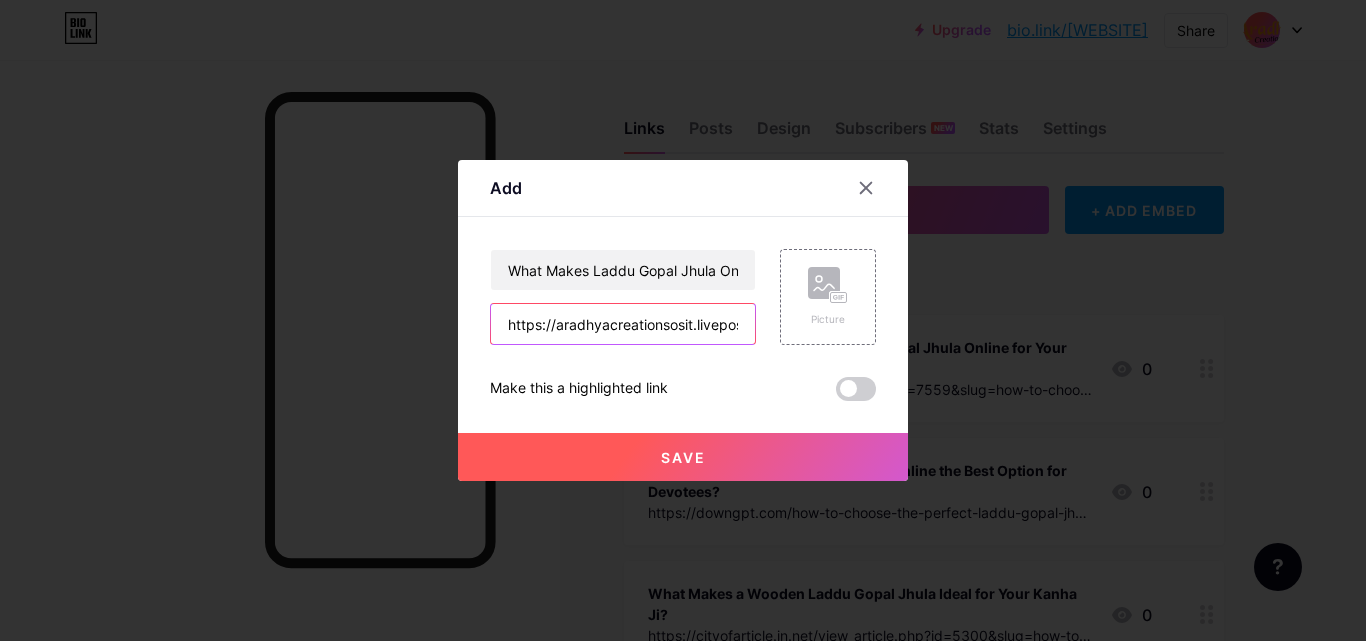 scroll, scrollTop: 0, scrollLeft: 604, axis: horizontal 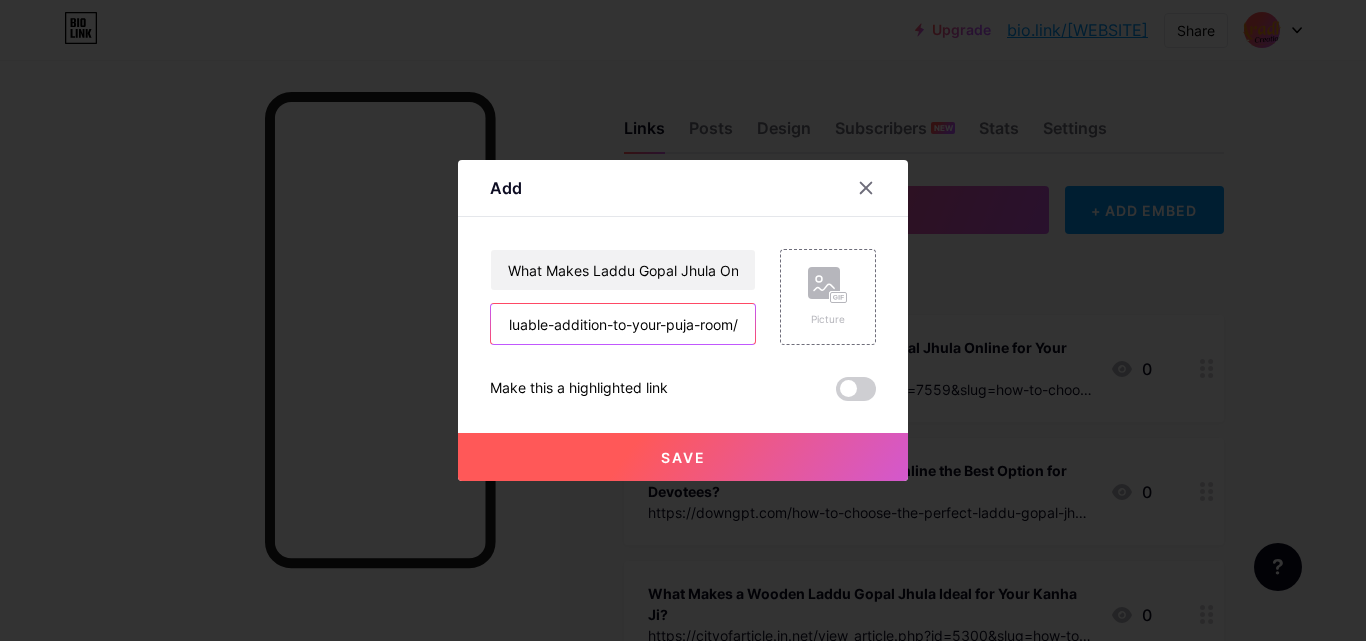 type on "https://aradhyacreationsosit.livepositively.com/what-makes-laddu-gopal-jhula-online-a-valuable-addition-to-your-puja-room/" 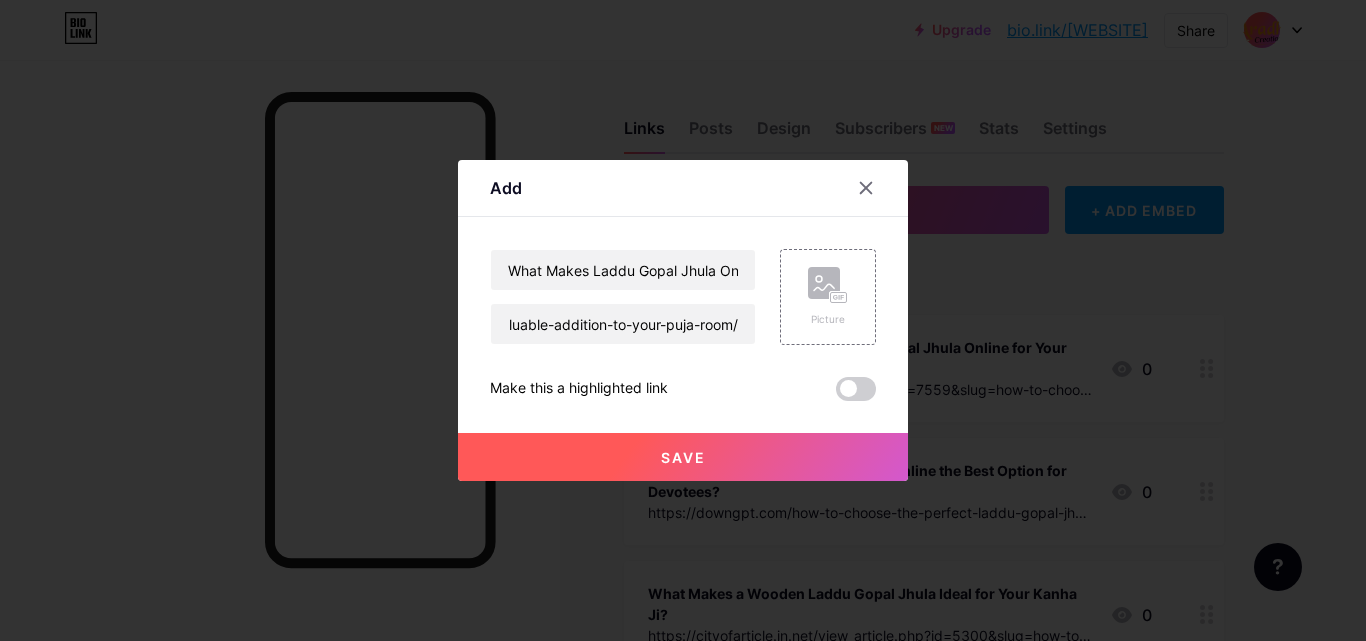 click on "Save" at bounding box center [683, 457] 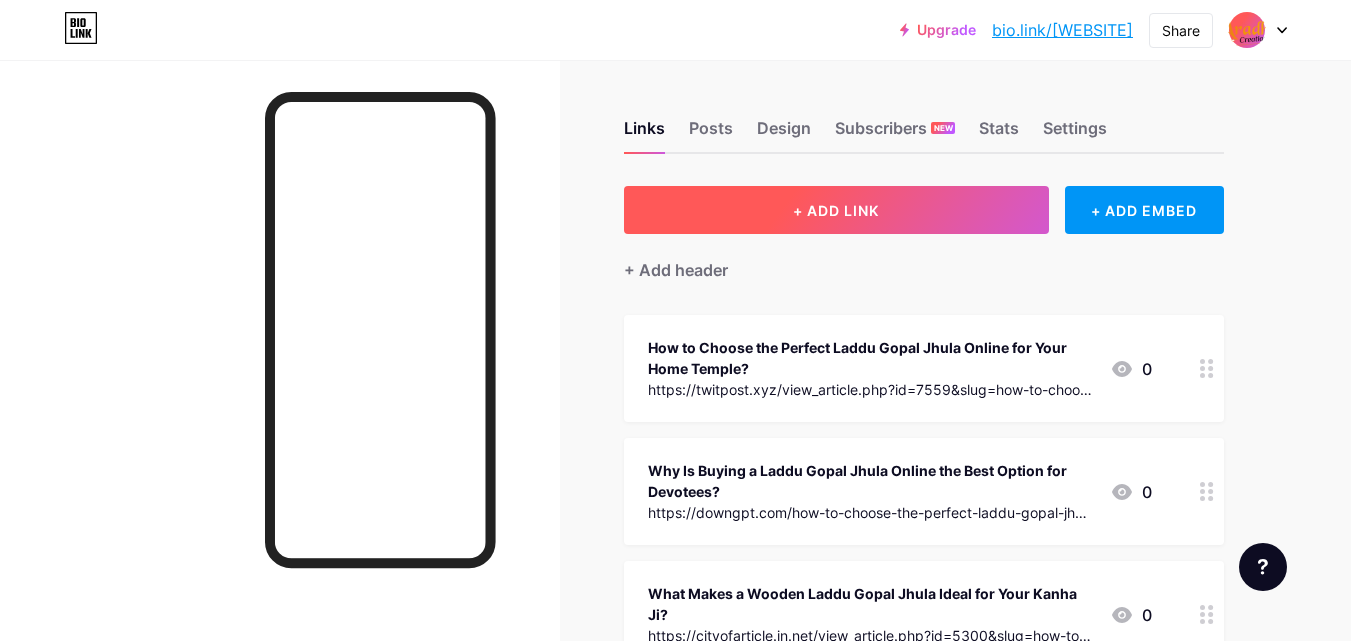 click on "+ ADD LINK" at bounding box center [836, 210] 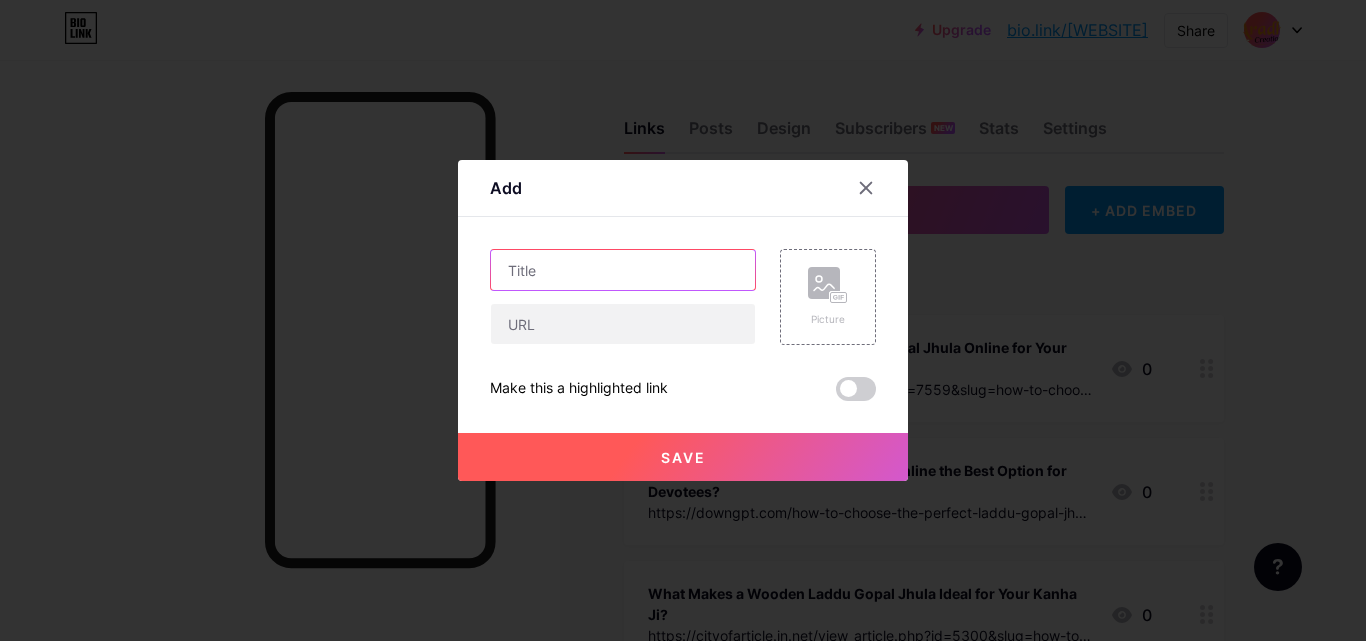 click at bounding box center [623, 270] 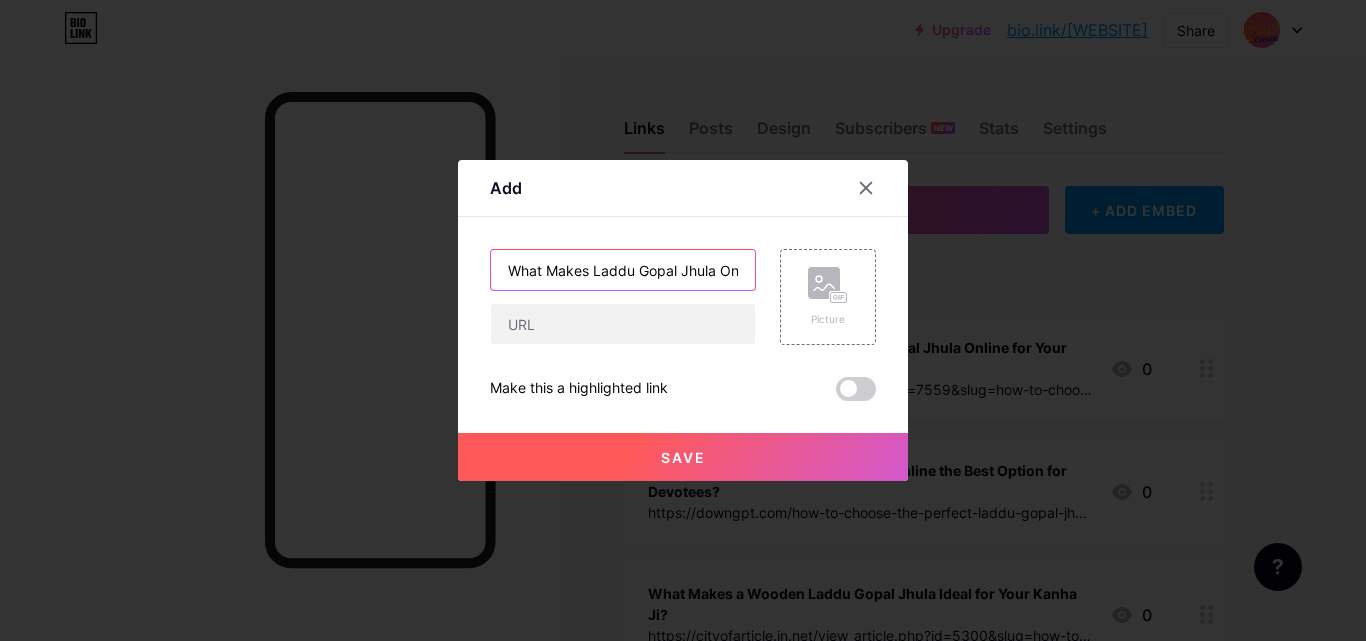 scroll, scrollTop: 0, scrollLeft: 287, axis: horizontal 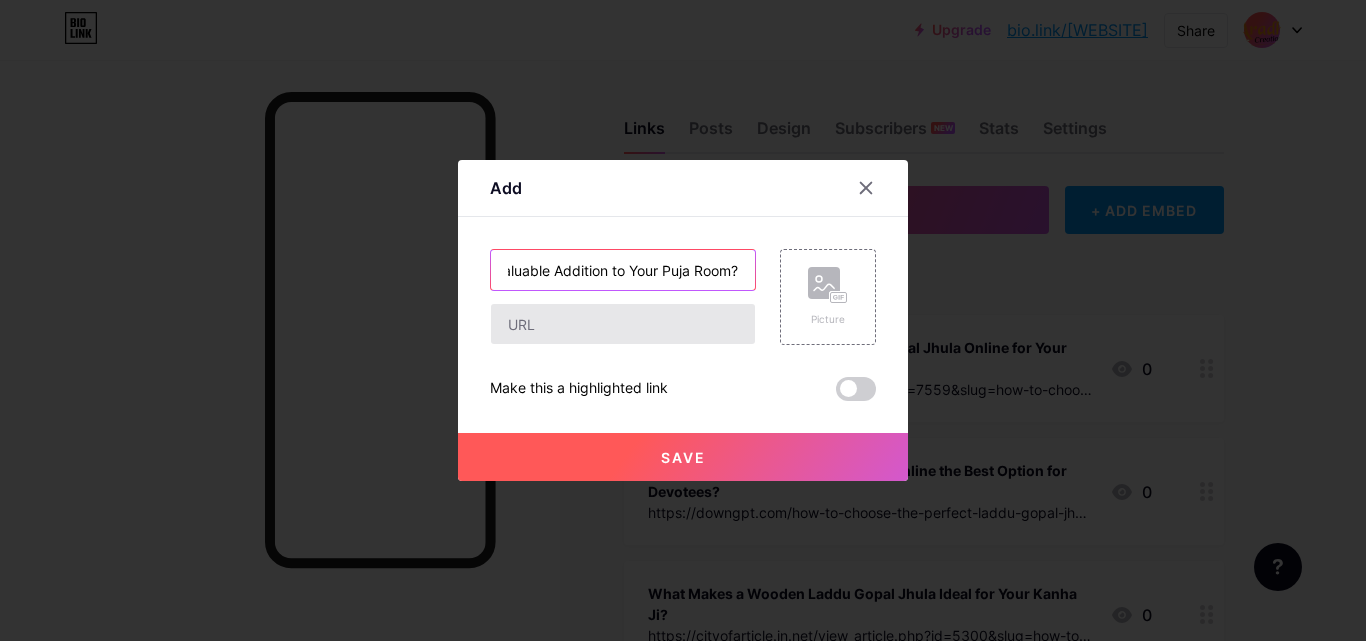 type on "What Makes Laddu Gopal Jhula Online a Valuable Addition to Your Puja Room?" 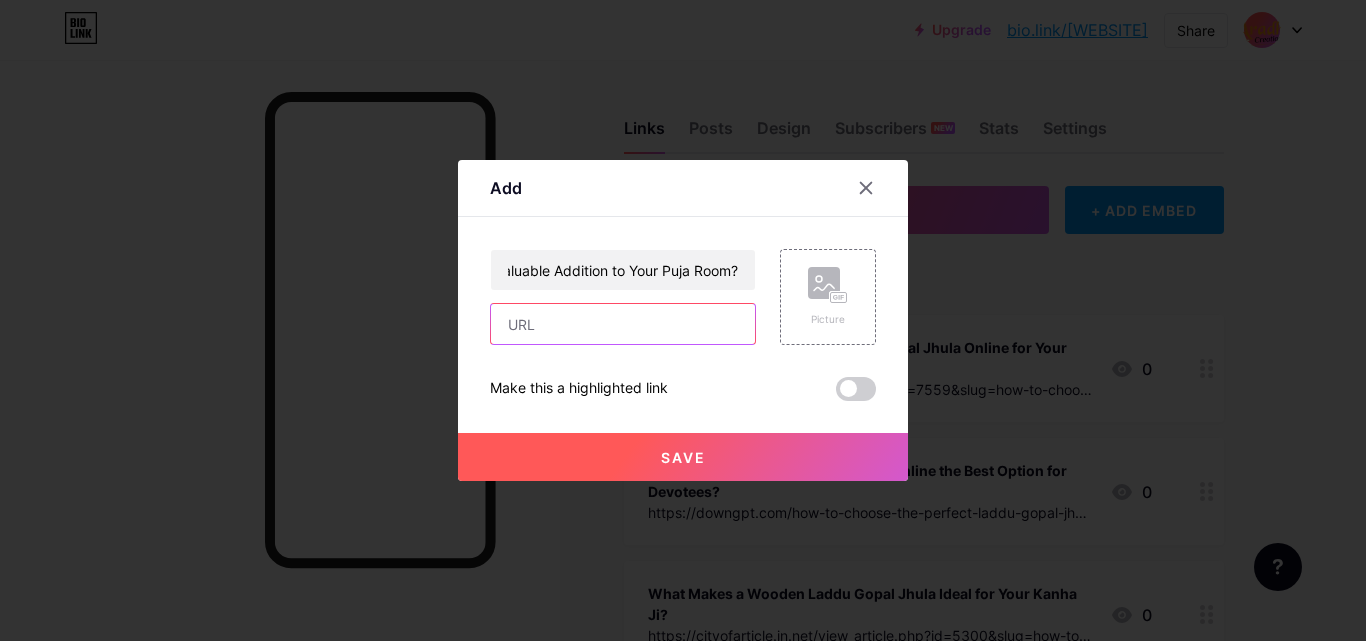 click at bounding box center (623, 324) 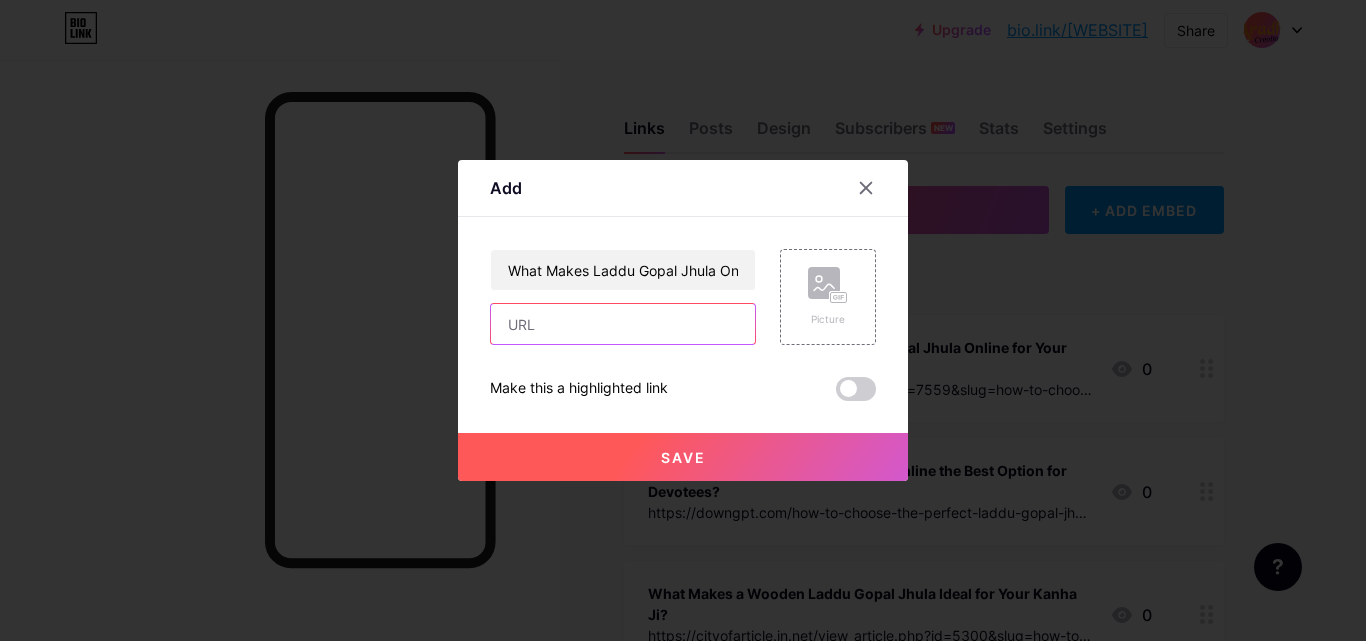 click at bounding box center (623, 324) 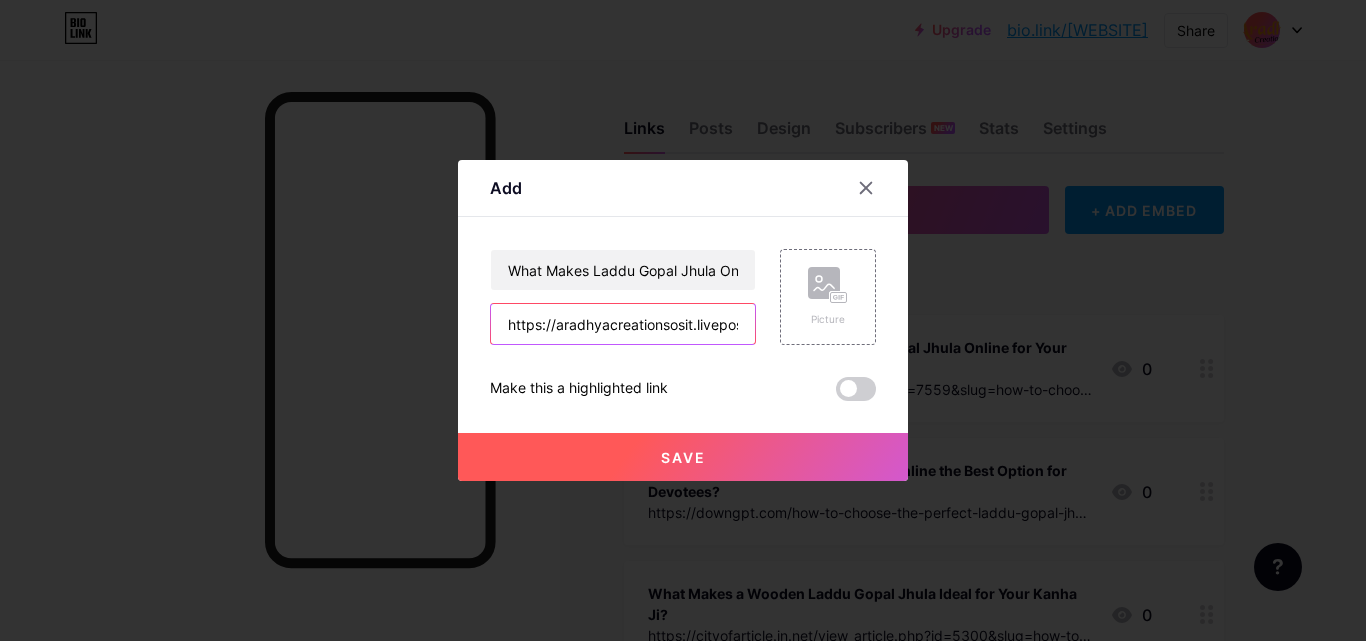 scroll, scrollTop: 0, scrollLeft: 604, axis: horizontal 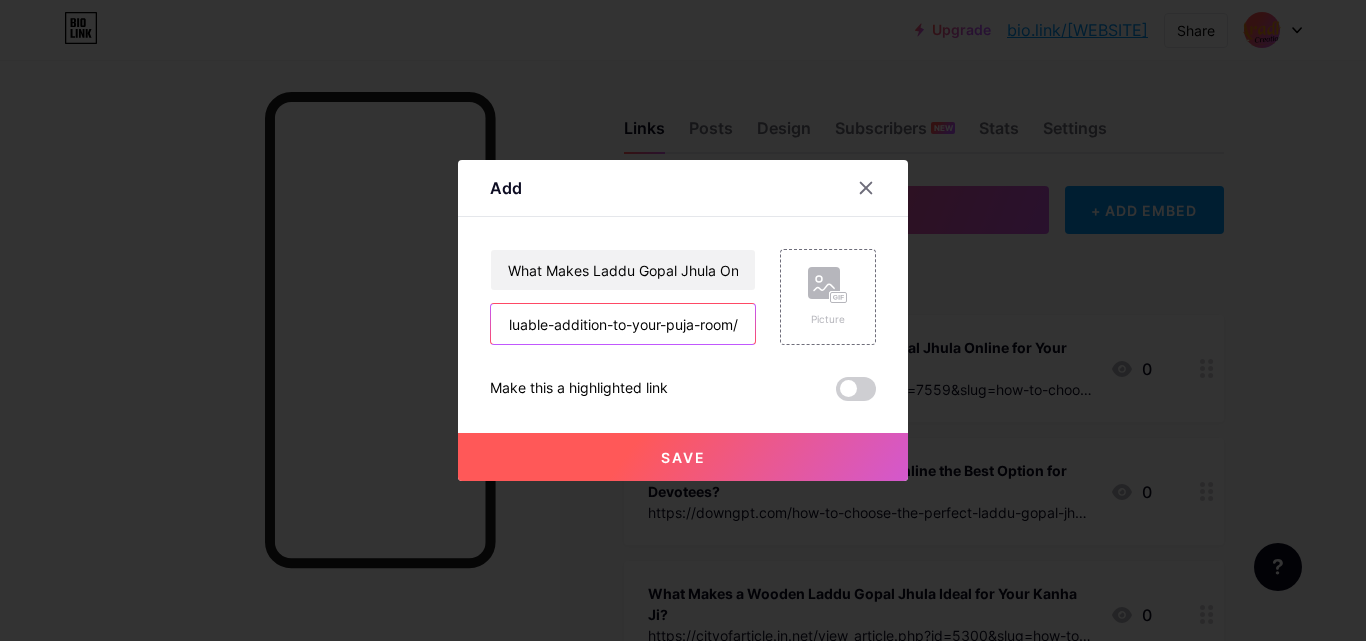 type on "https://aradhyacreationsosit.livepositively.com/what-makes-laddu-gopal-jhula-online-a-valuable-addition-to-your-puja-room/" 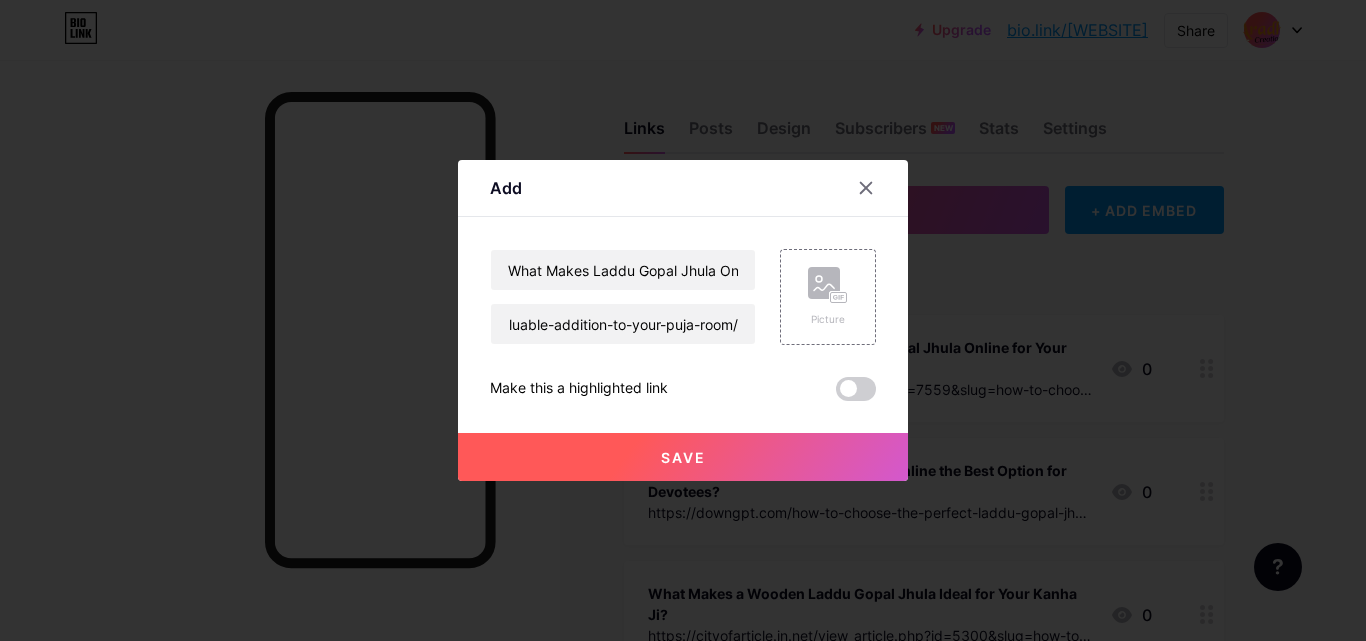click on "Save" at bounding box center (683, 457) 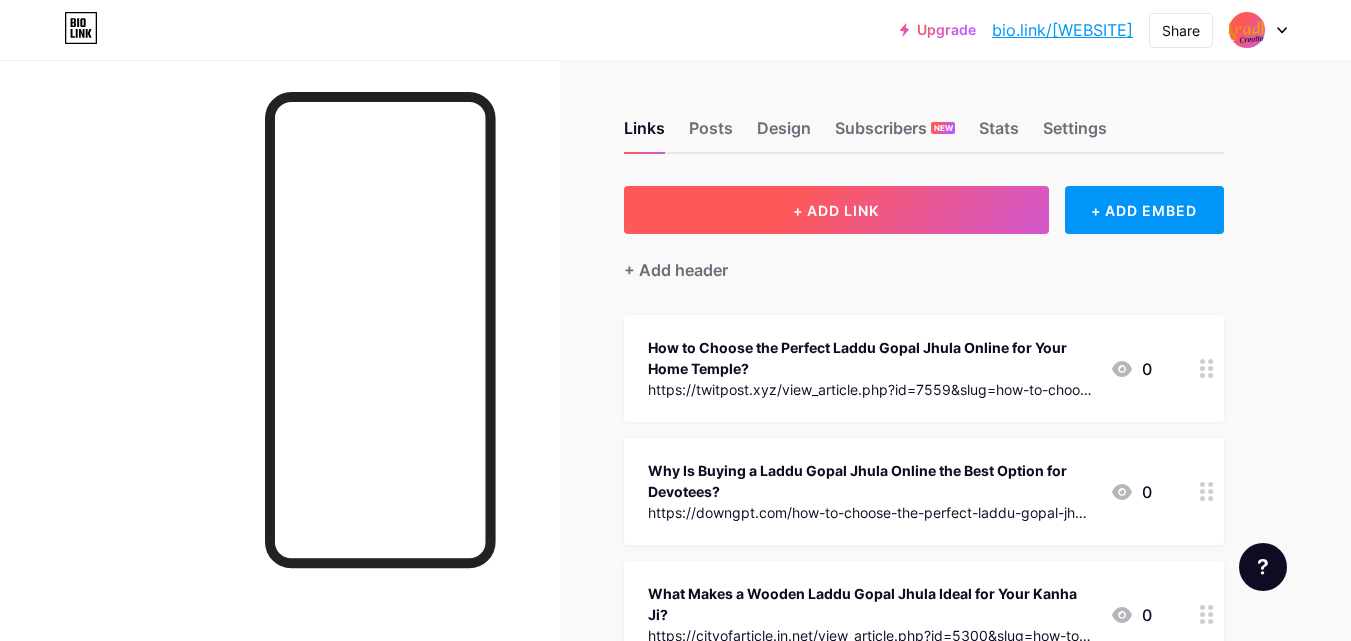 click on "+ ADD LINK" at bounding box center [836, 210] 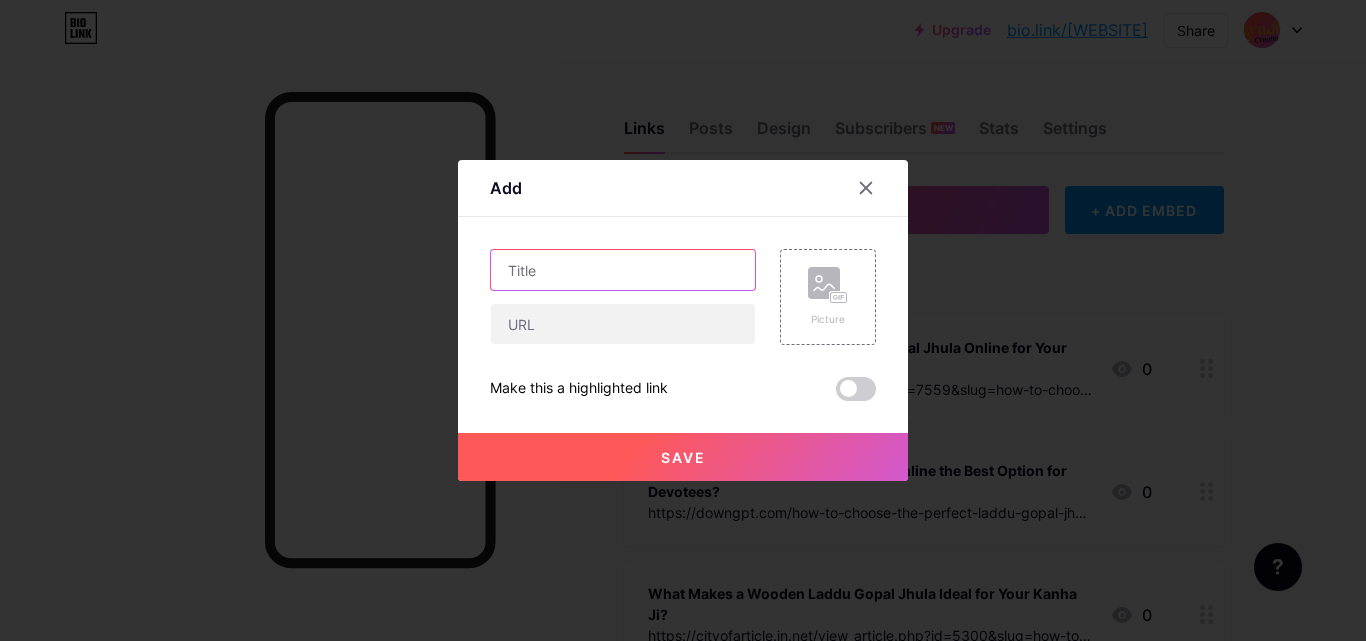 click at bounding box center [623, 270] 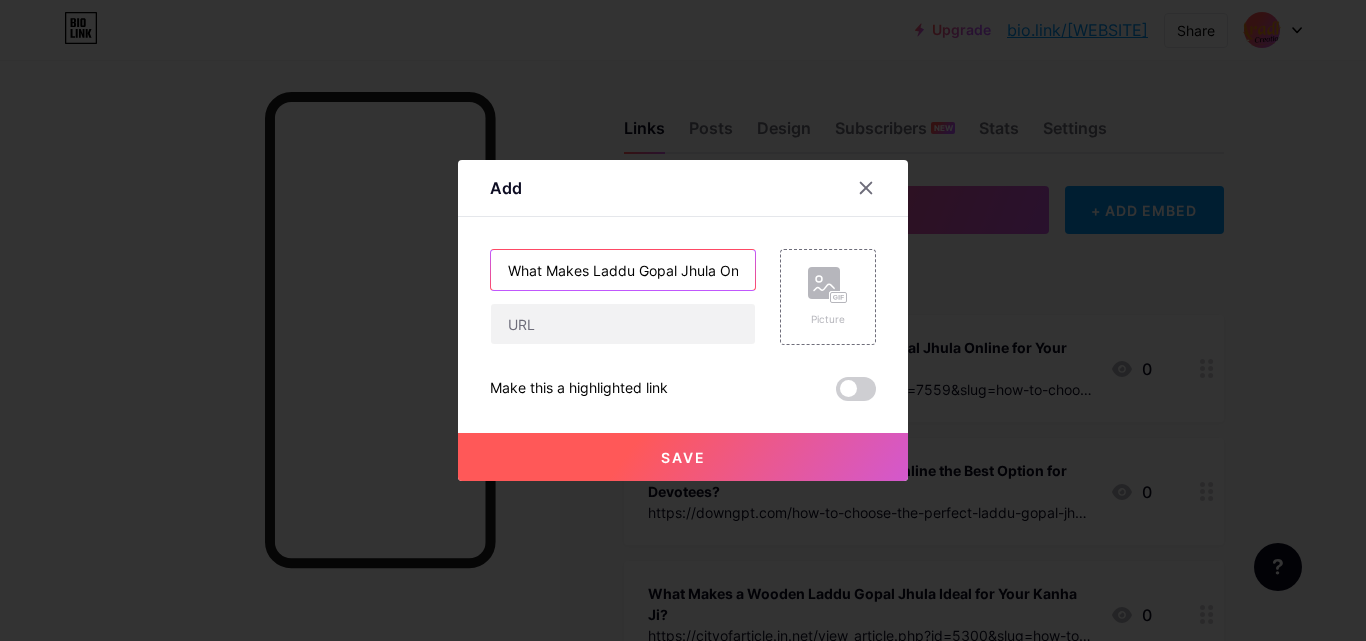 scroll, scrollTop: 0, scrollLeft: 287, axis: horizontal 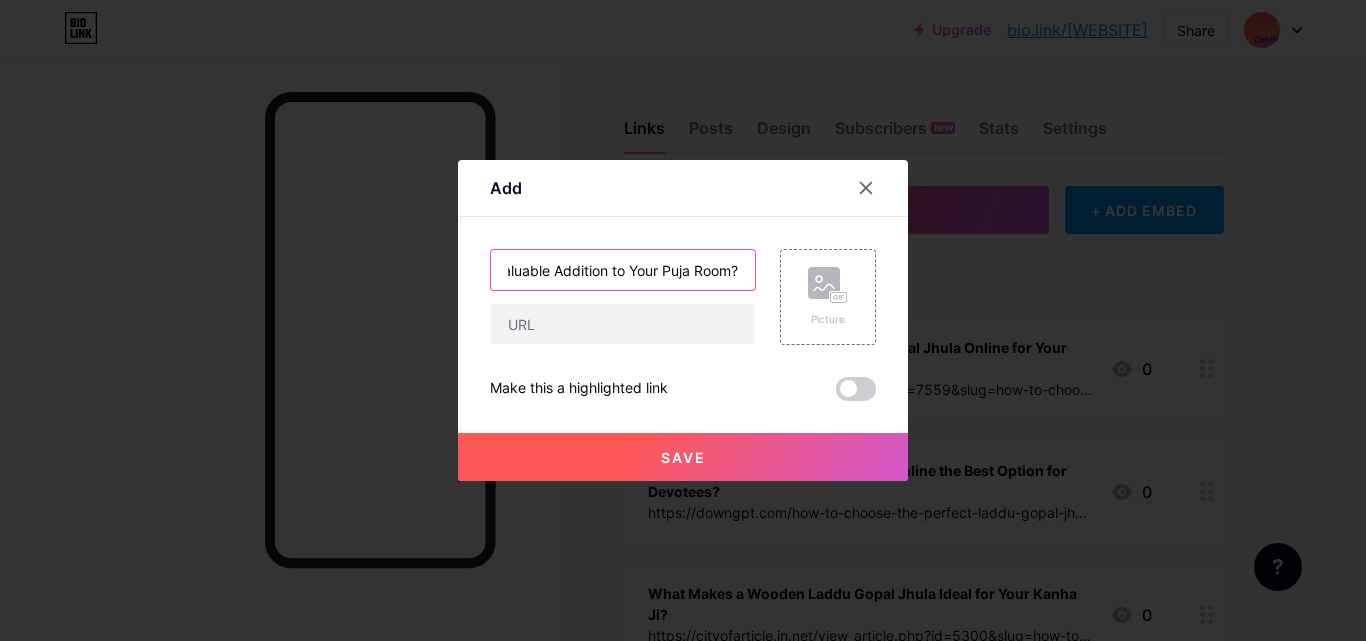 type on "What Makes Laddu Gopal Jhula Online a Valuable Addition to Your Puja Room?" 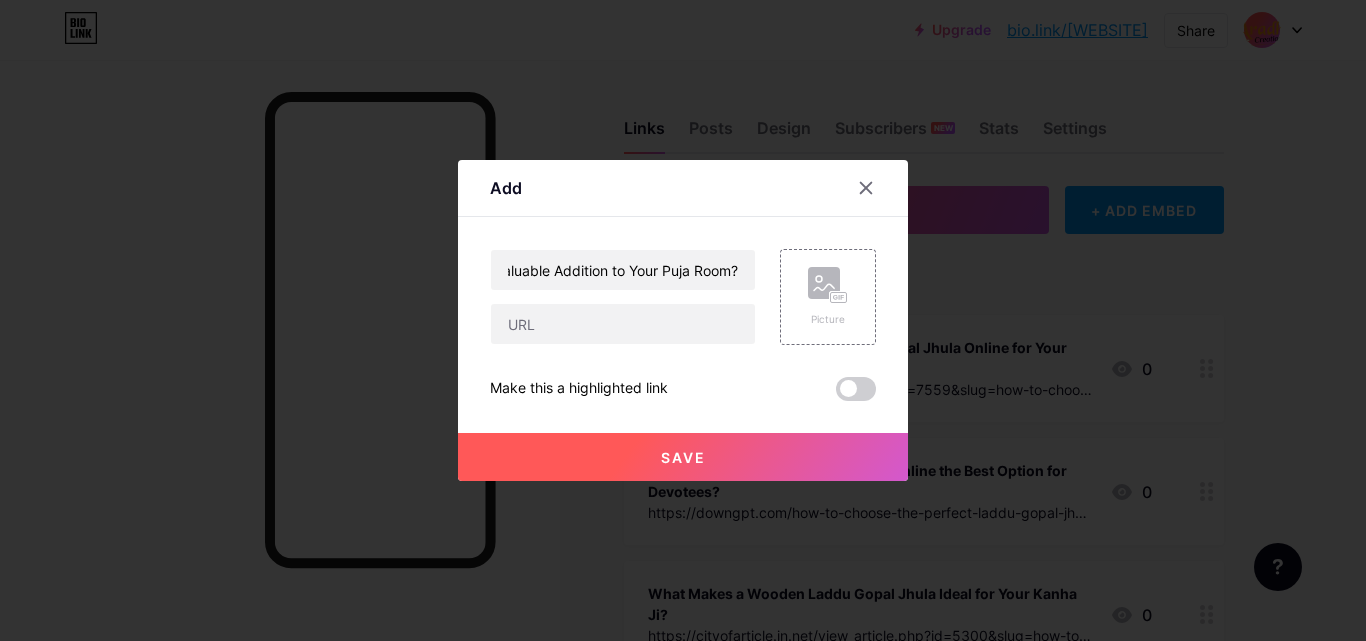 scroll, scrollTop: 0, scrollLeft: 0, axis: both 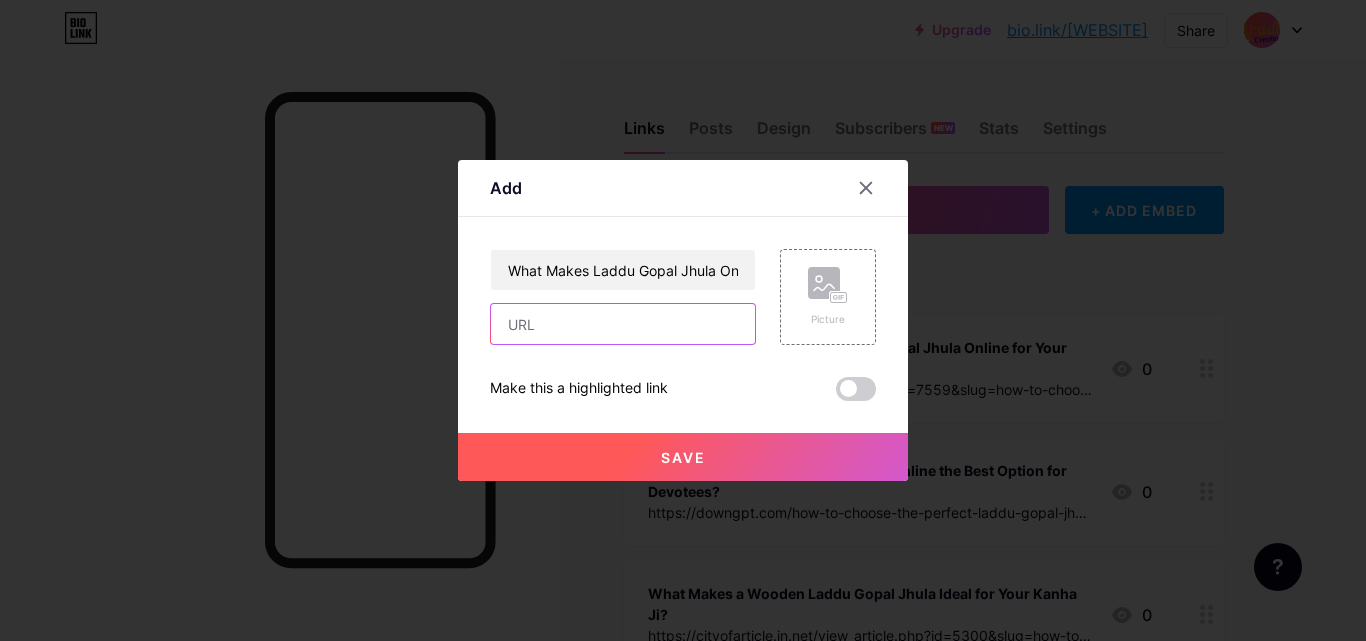 click at bounding box center [623, 324] 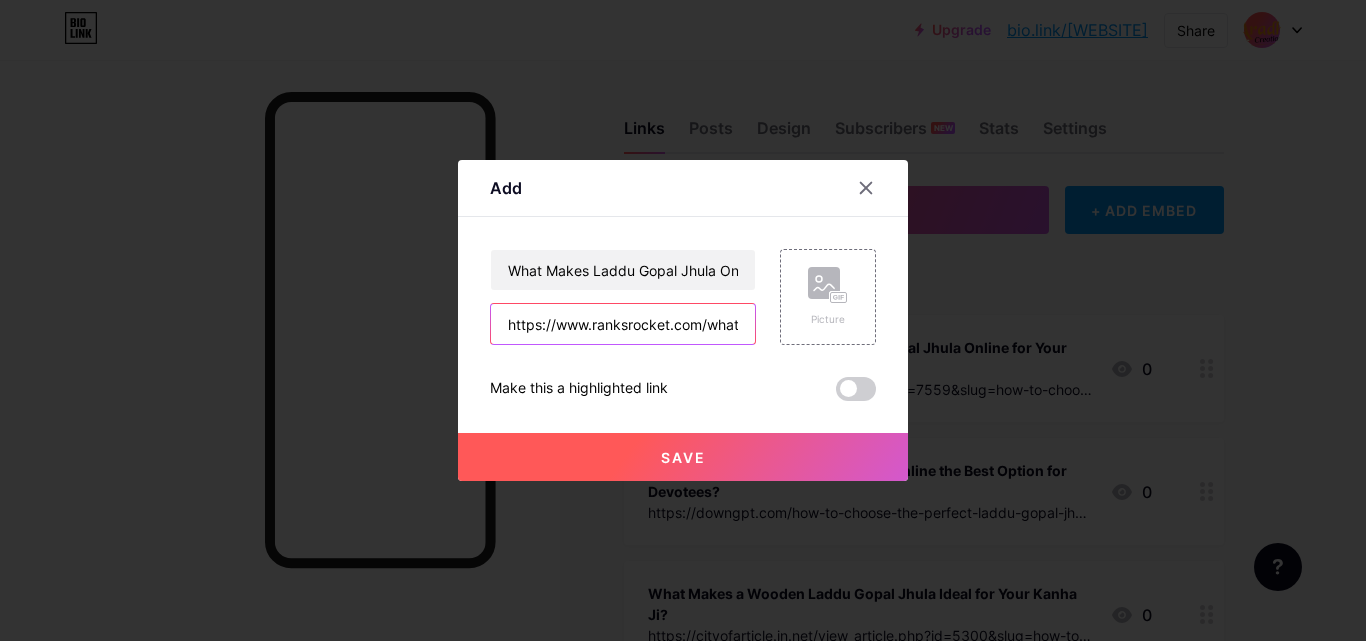 scroll, scrollTop: 0, scrollLeft: 492, axis: horizontal 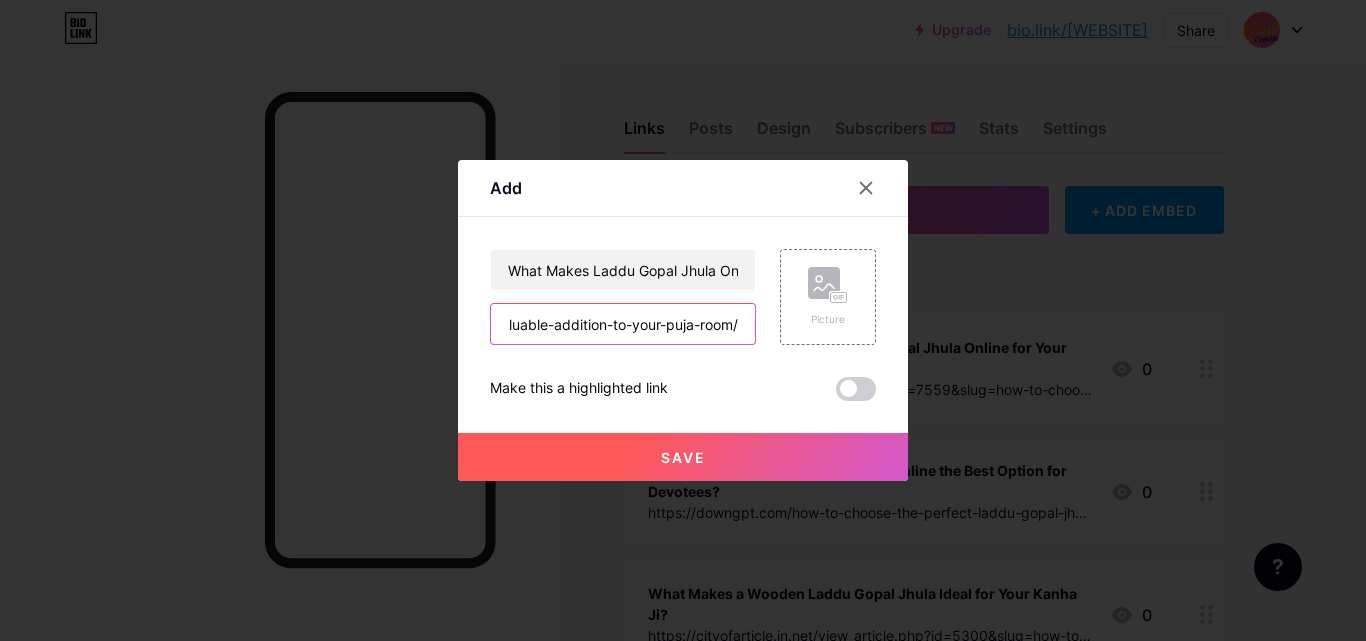 type on "https://www.ranksrocket.com/what-makes-laddu-gopal-jhula-online-a-valuable-addition-to-your-puja-room/" 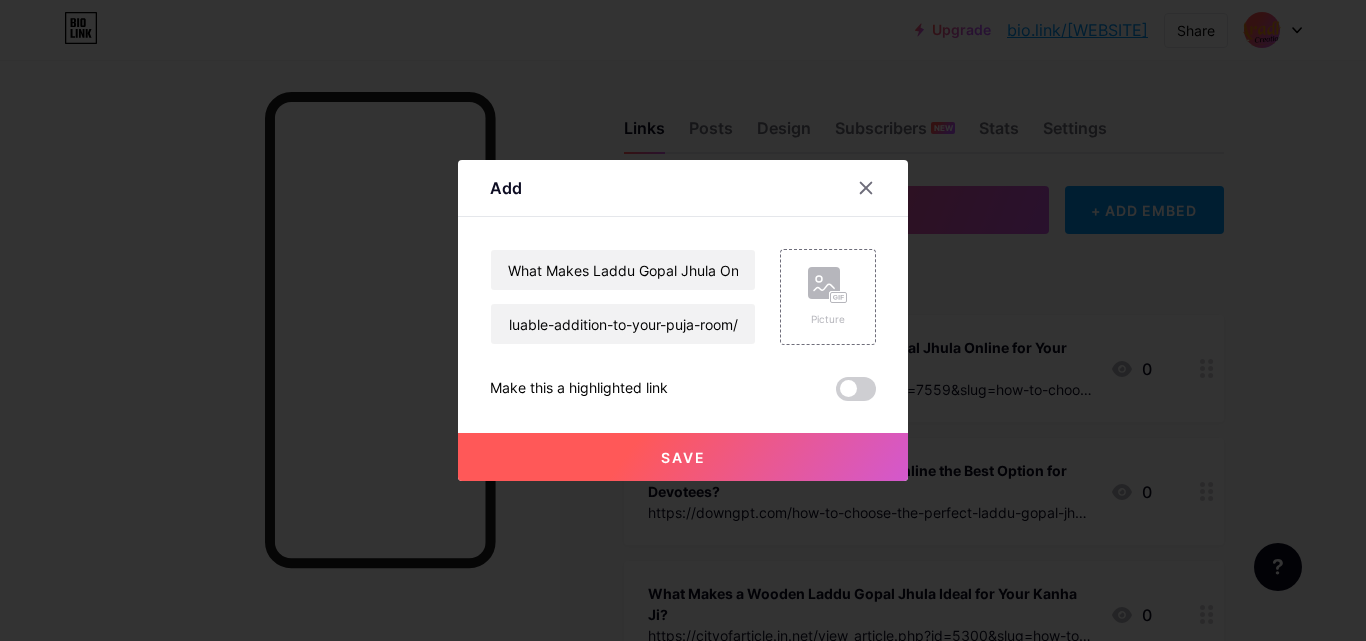 click on "Save" at bounding box center (683, 457) 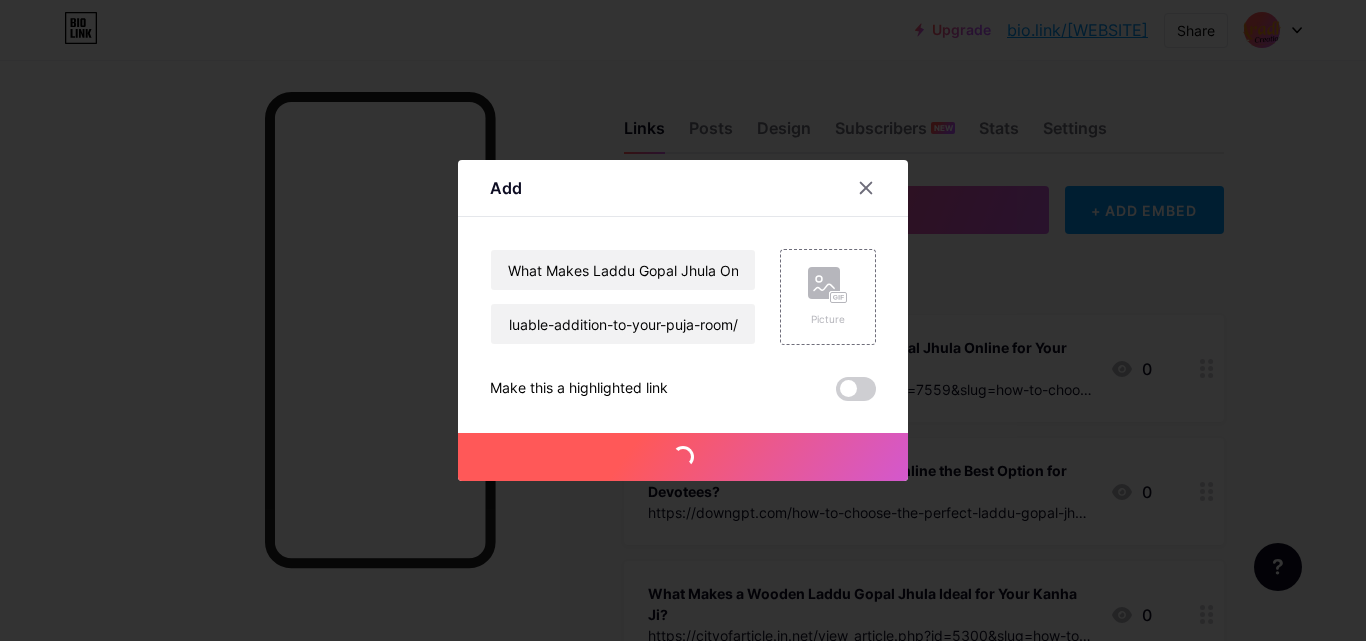scroll, scrollTop: 0, scrollLeft: 0, axis: both 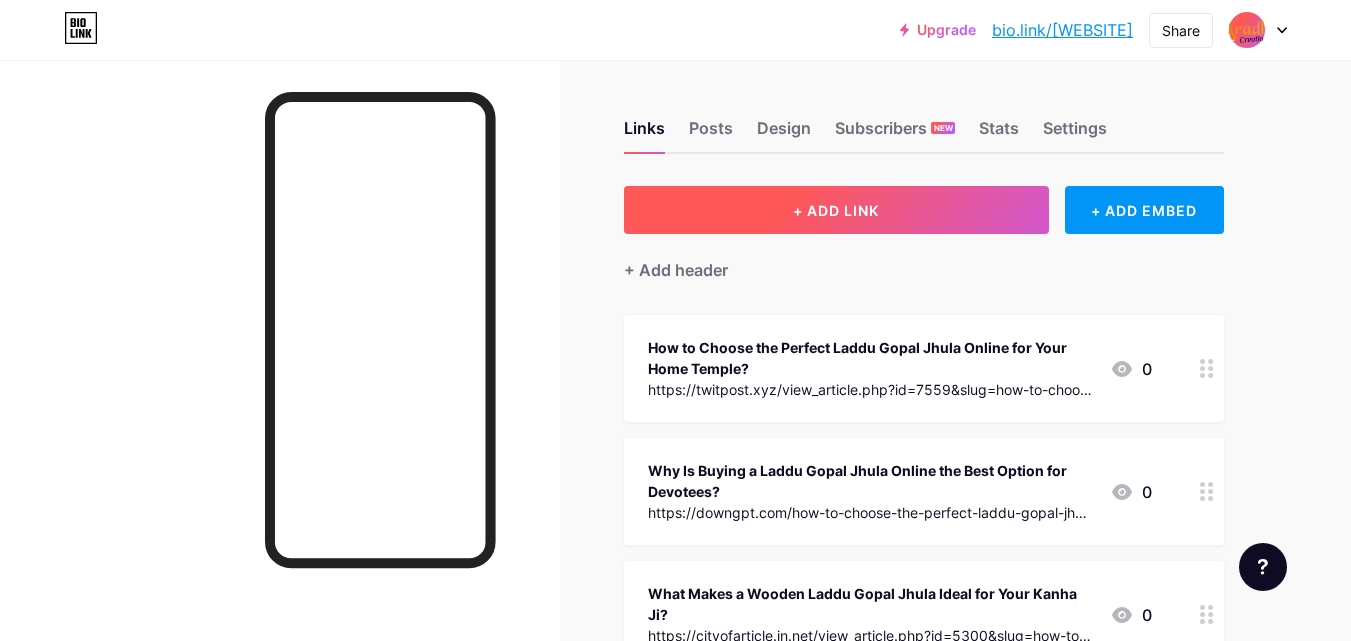 click on "+ ADD LINK" at bounding box center [836, 210] 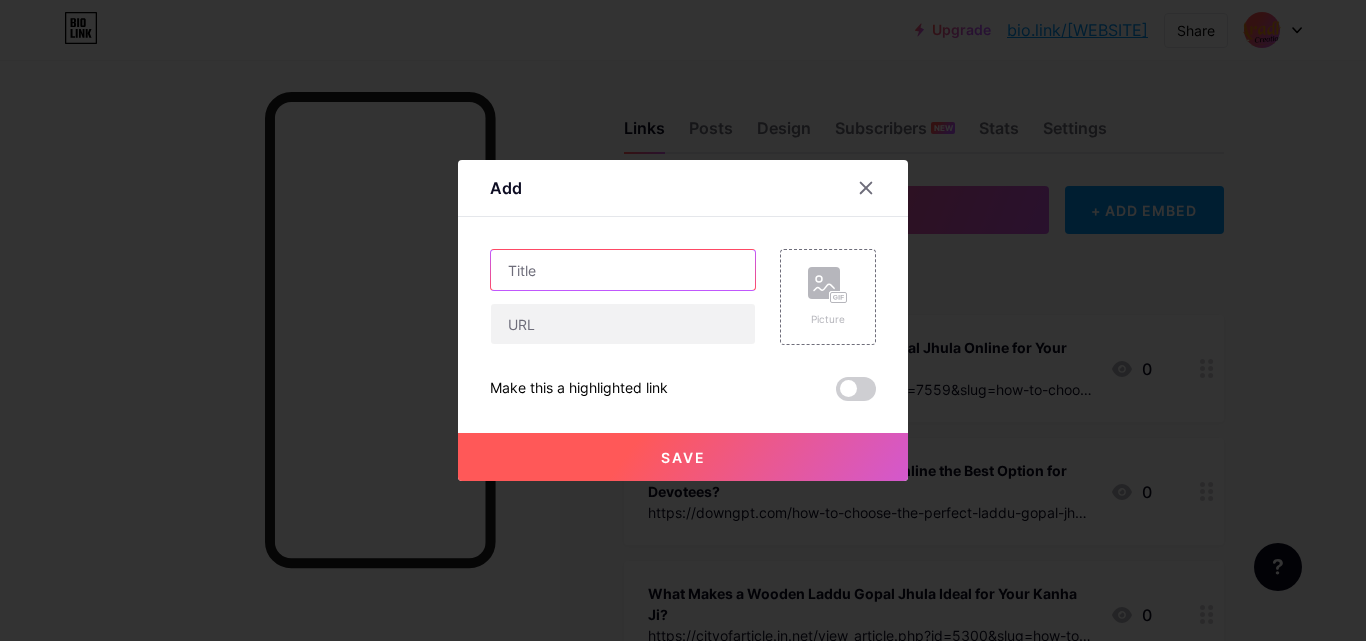 click at bounding box center (623, 270) 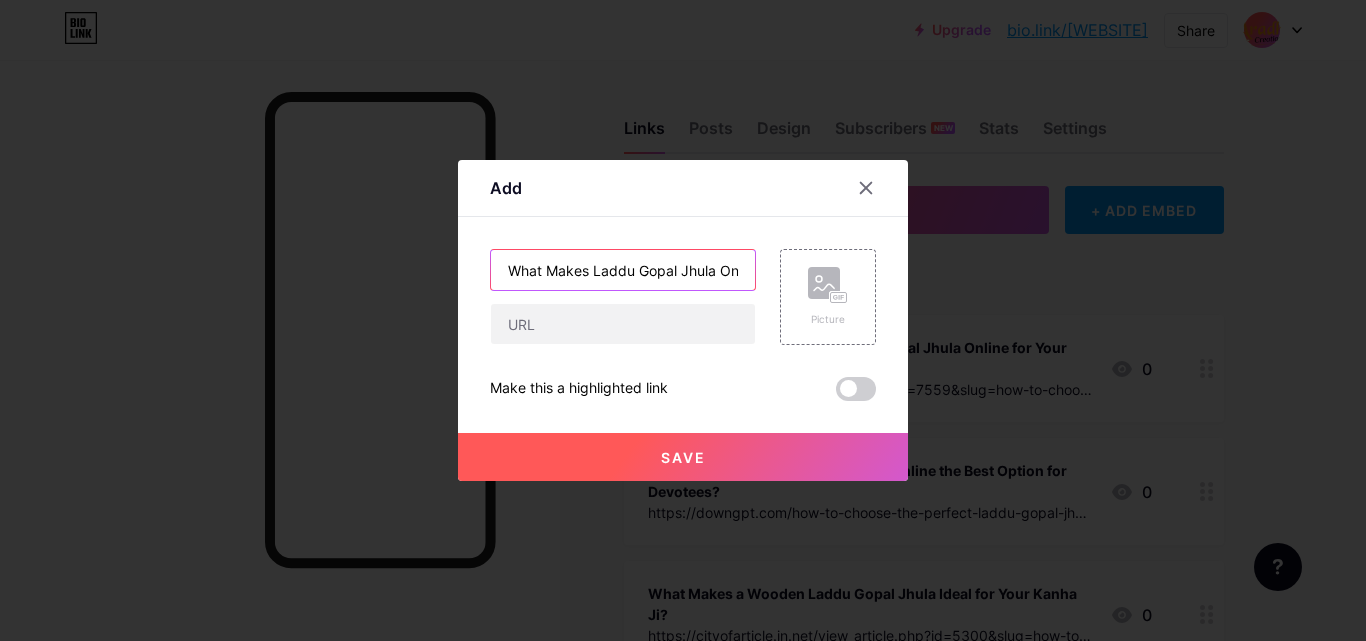 scroll, scrollTop: 0, scrollLeft: 287, axis: horizontal 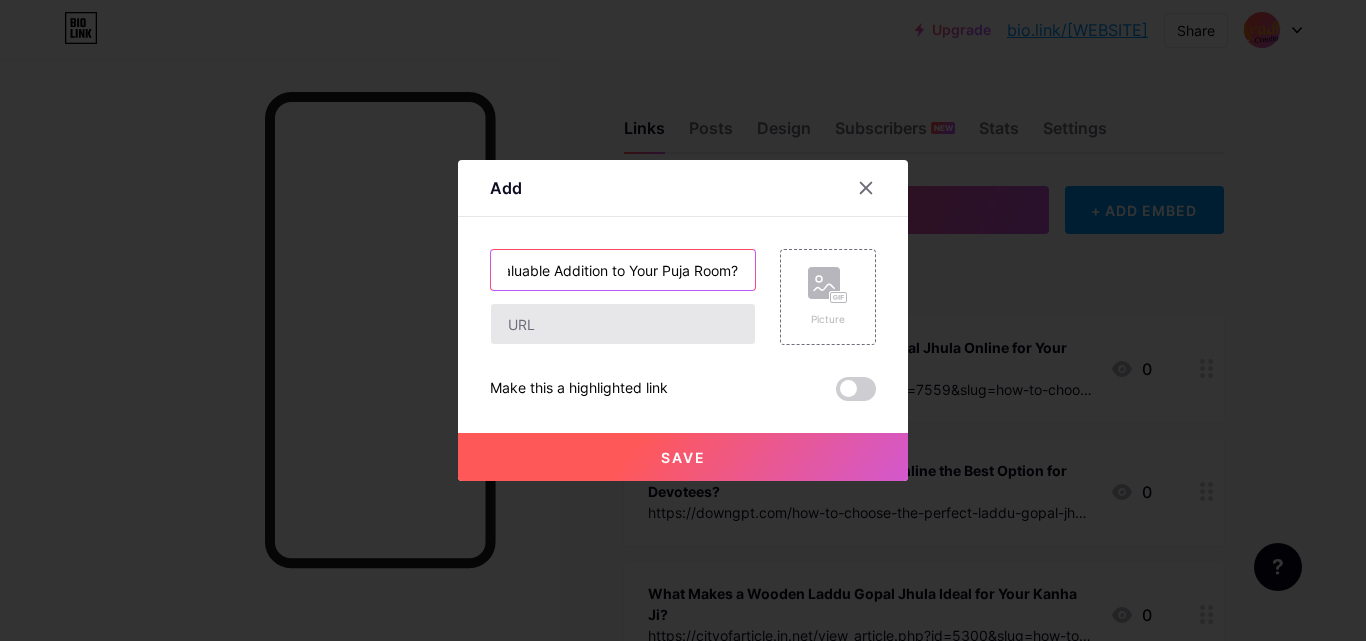 type on "What Makes Laddu Gopal Jhula Online a Valuable Addition to Your Puja Room?" 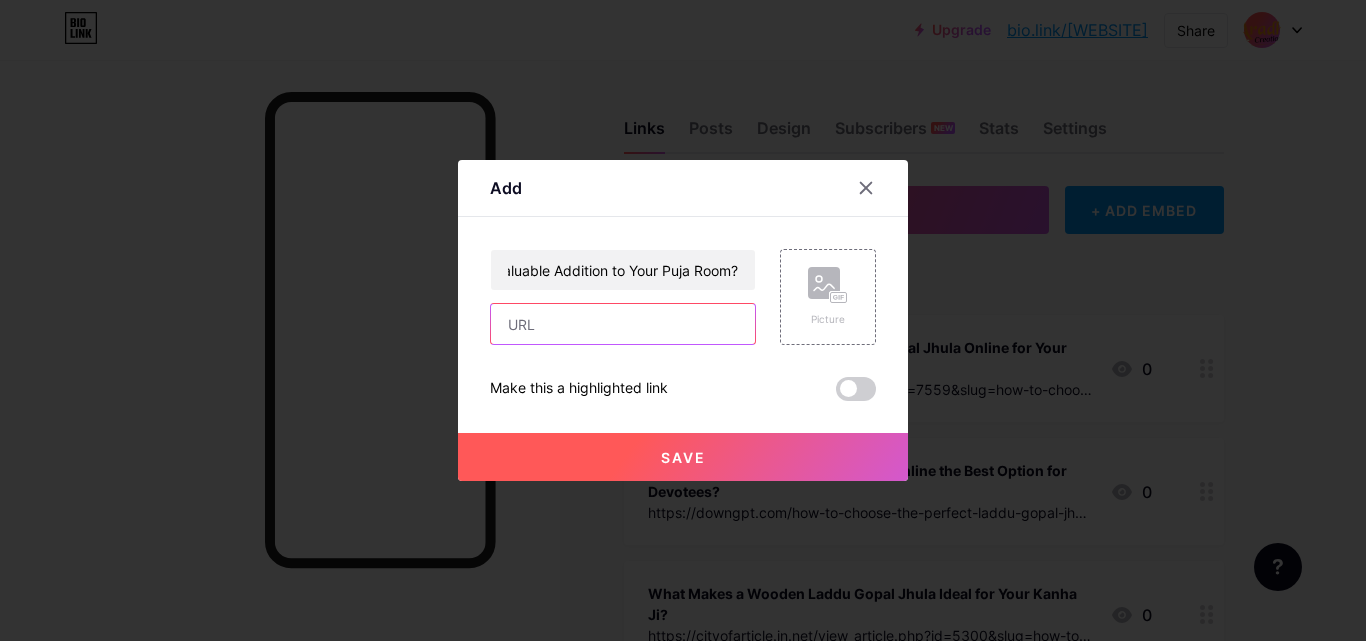 click at bounding box center [623, 324] 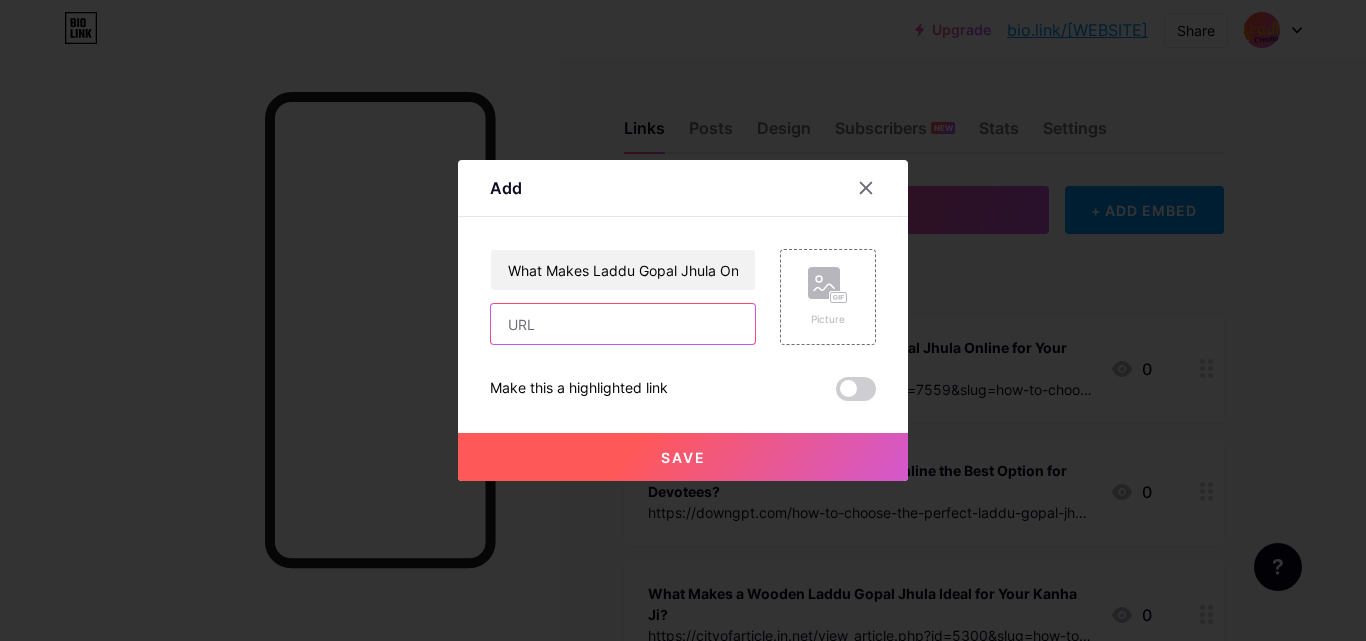 click at bounding box center (623, 324) 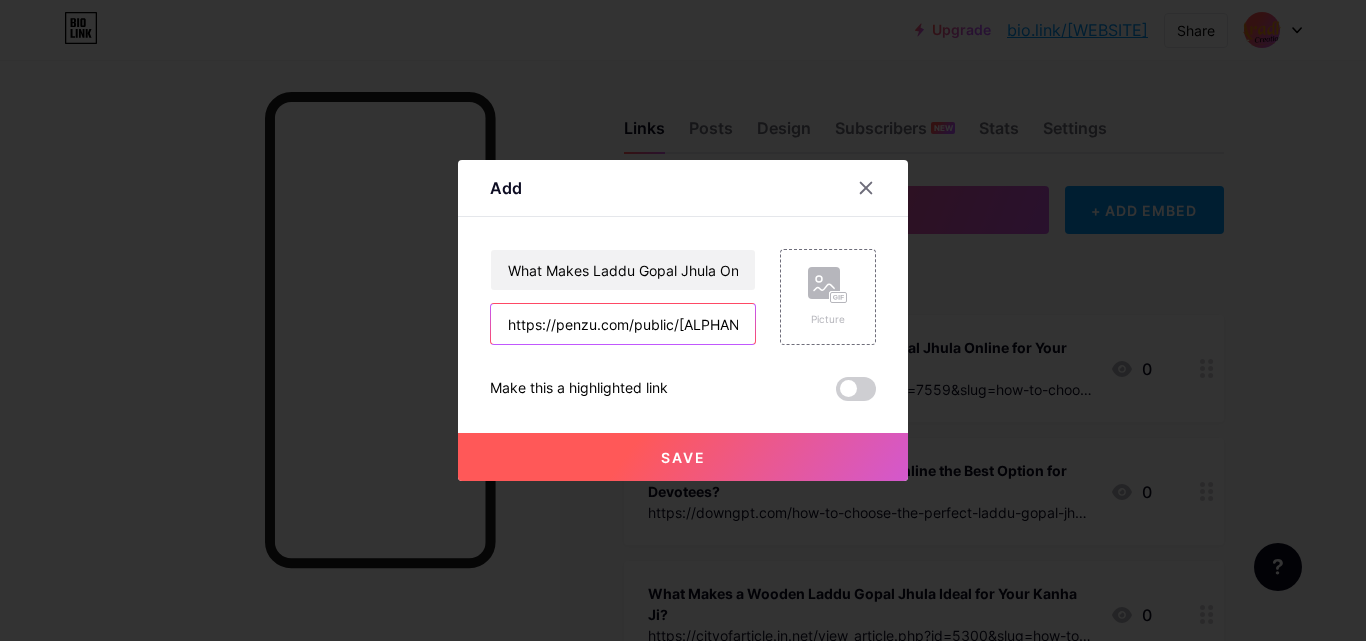 scroll, scrollTop: 0, scrollLeft: 74, axis: horizontal 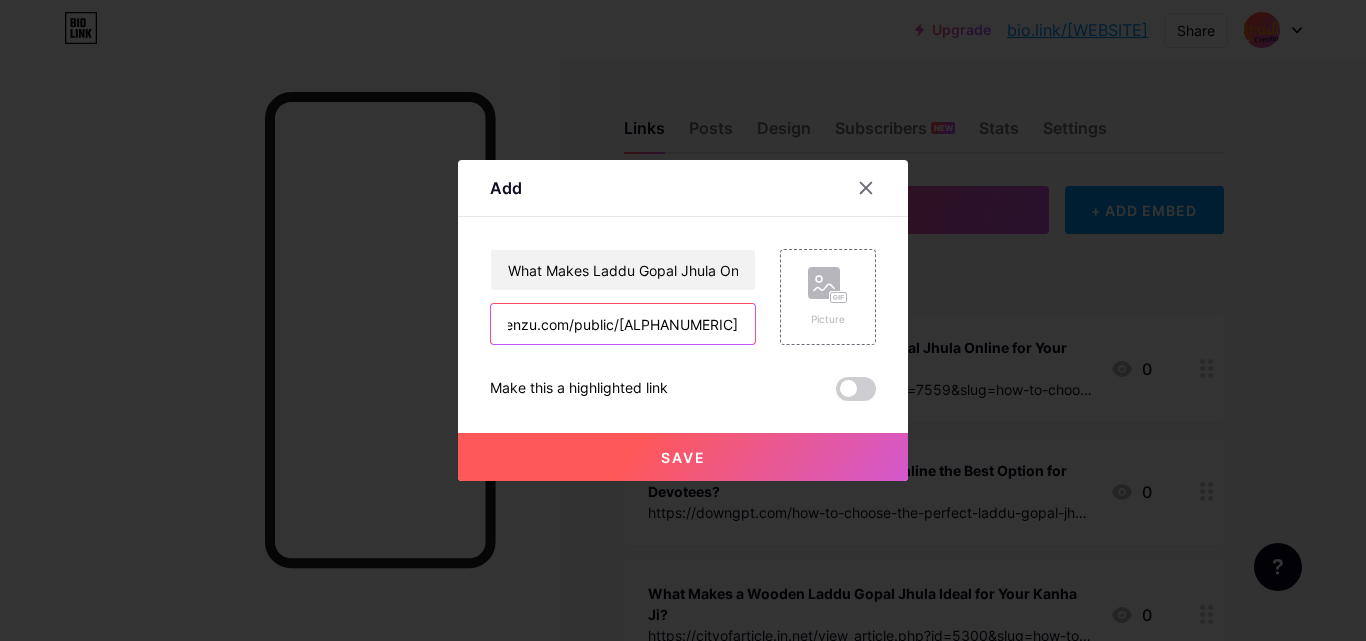 type on "https://penzu.com/public/[ALPHANUMERIC]" 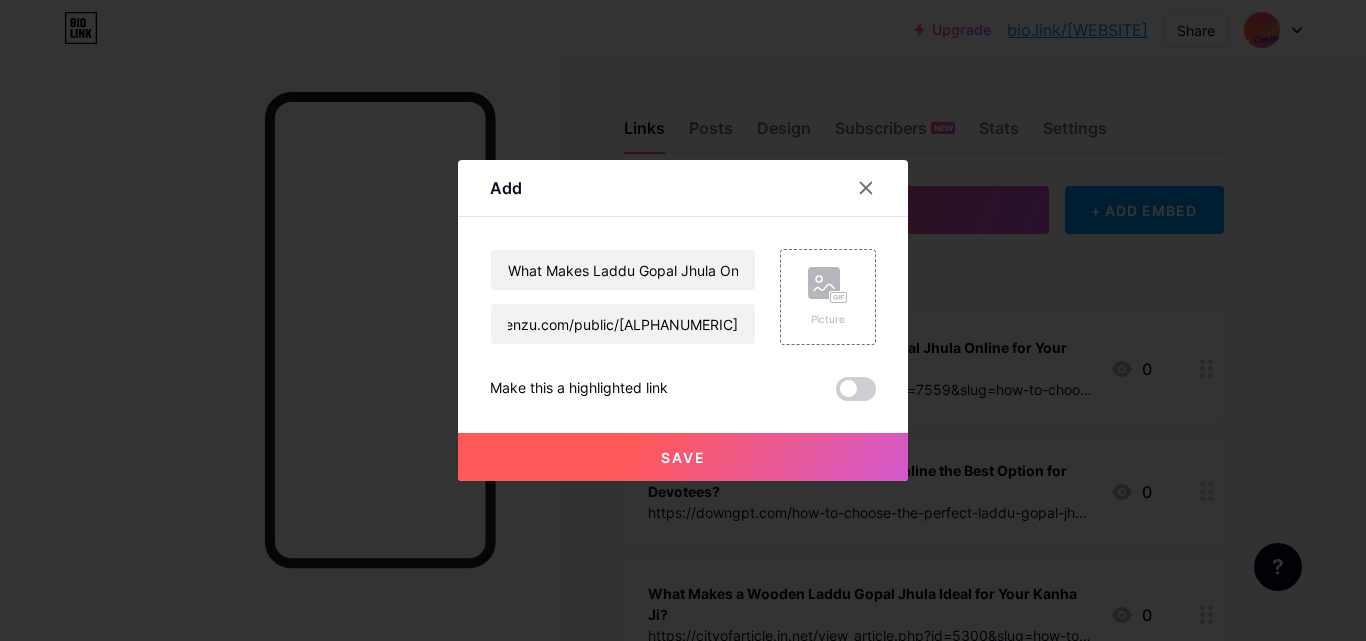 click on "Save" at bounding box center (683, 457) 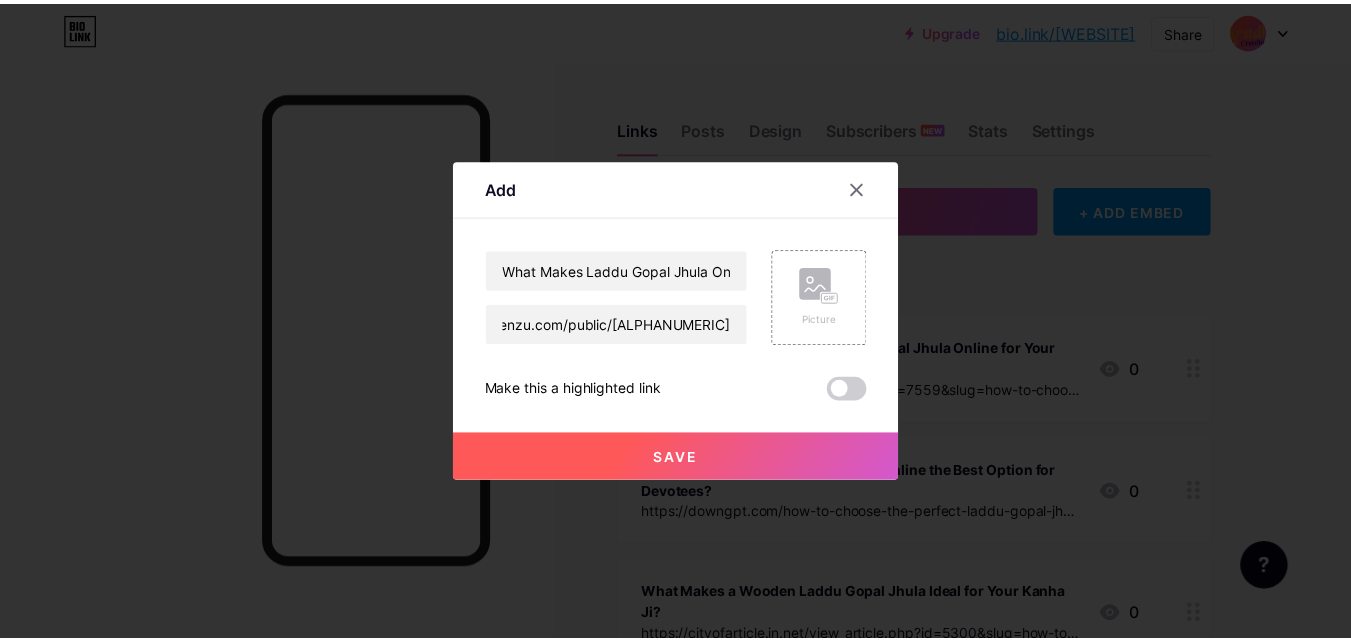 scroll, scrollTop: 0, scrollLeft: 0, axis: both 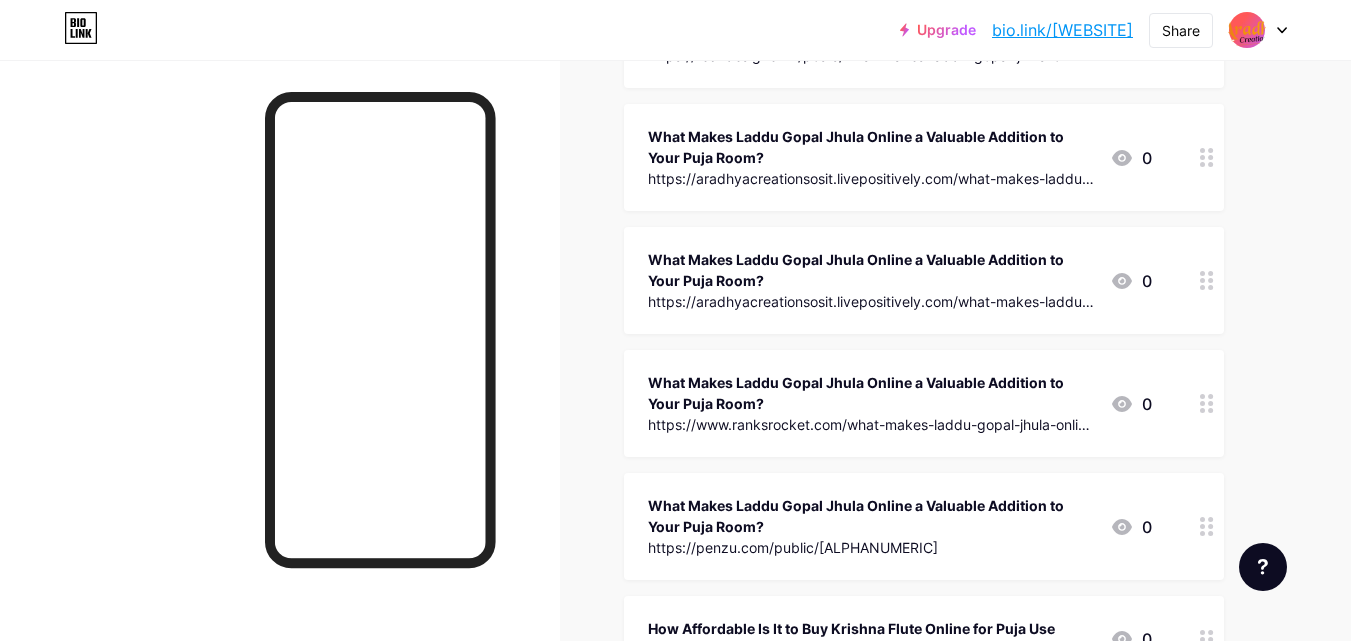 click 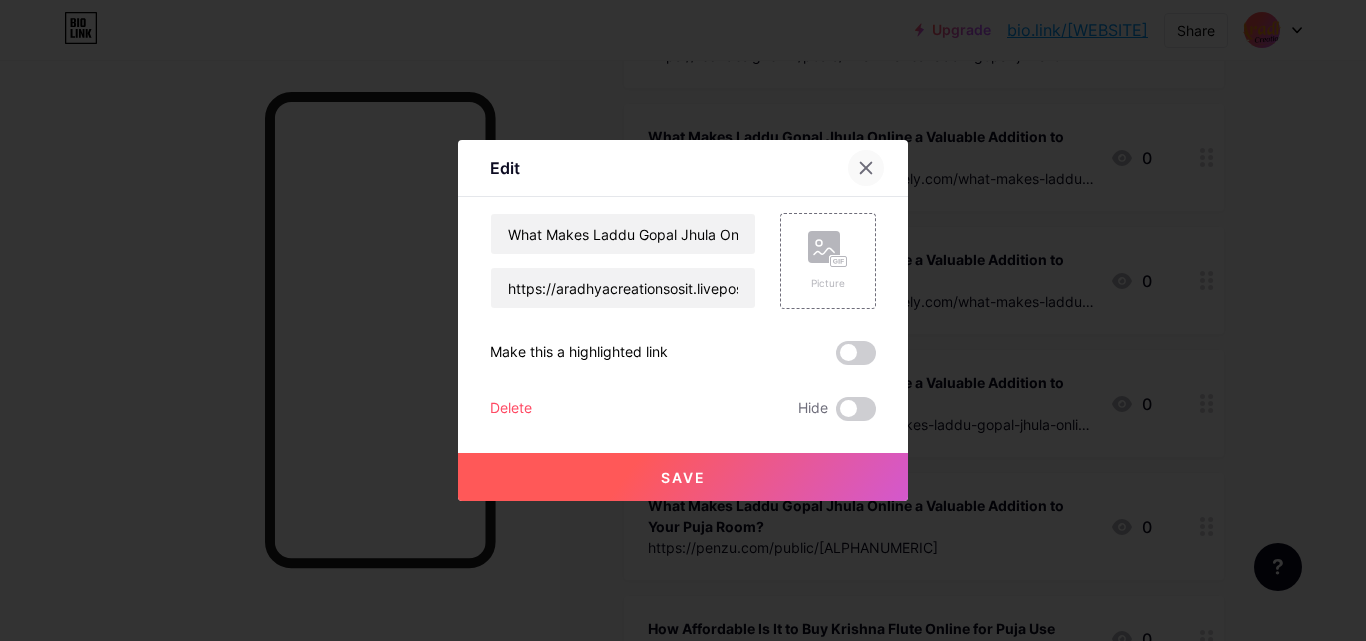 click 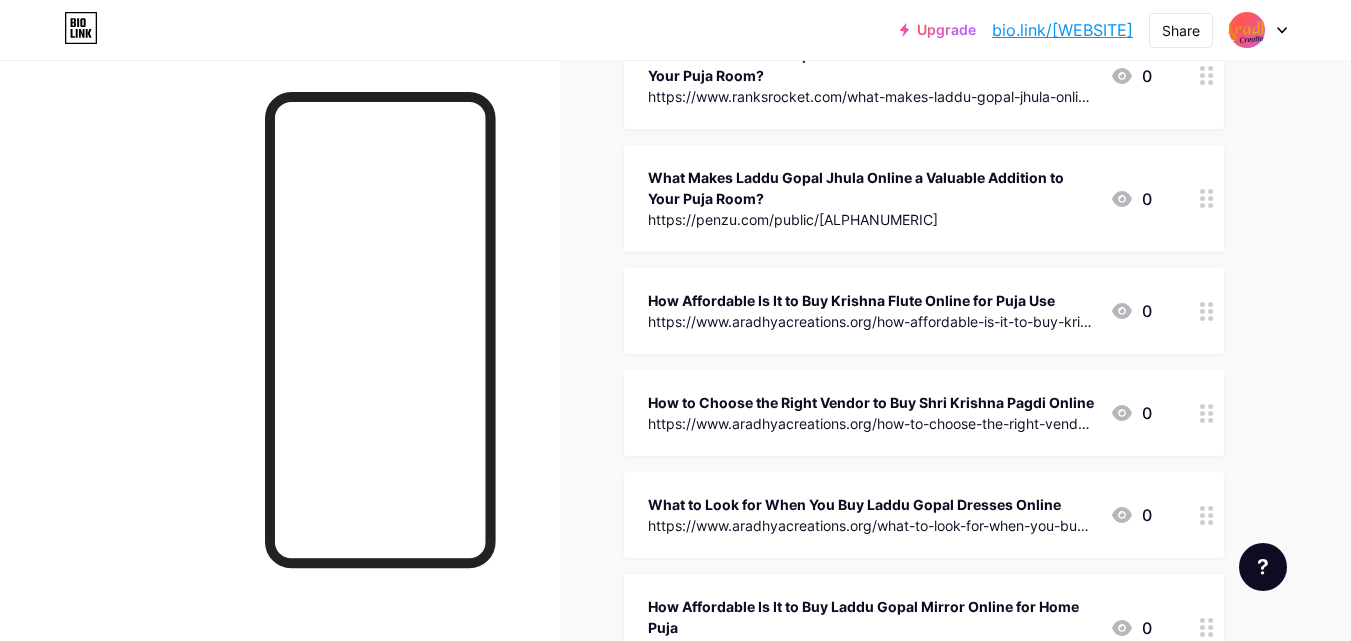 scroll, scrollTop: 1672, scrollLeft: 0, axis: vertical 